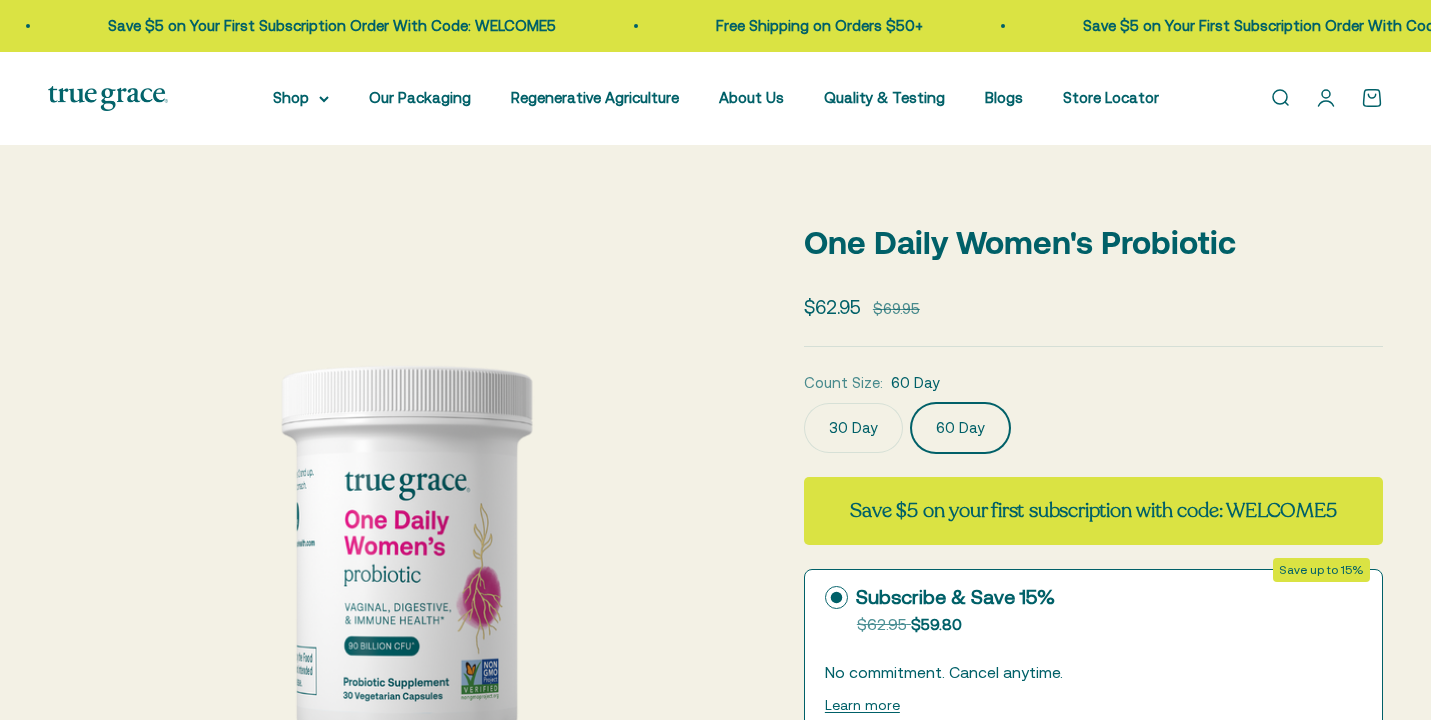 scroll, scrollTop: 0, scrollLeft: 0, axis: both 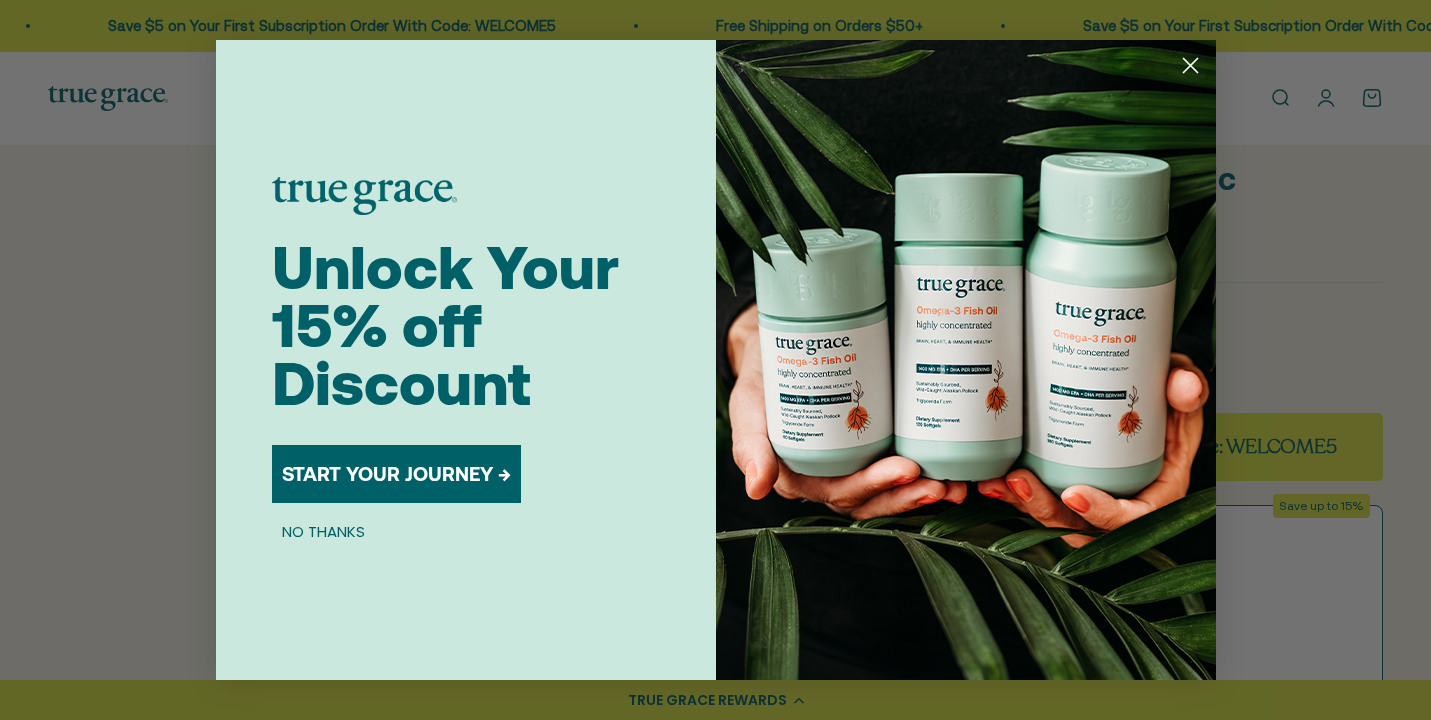 click 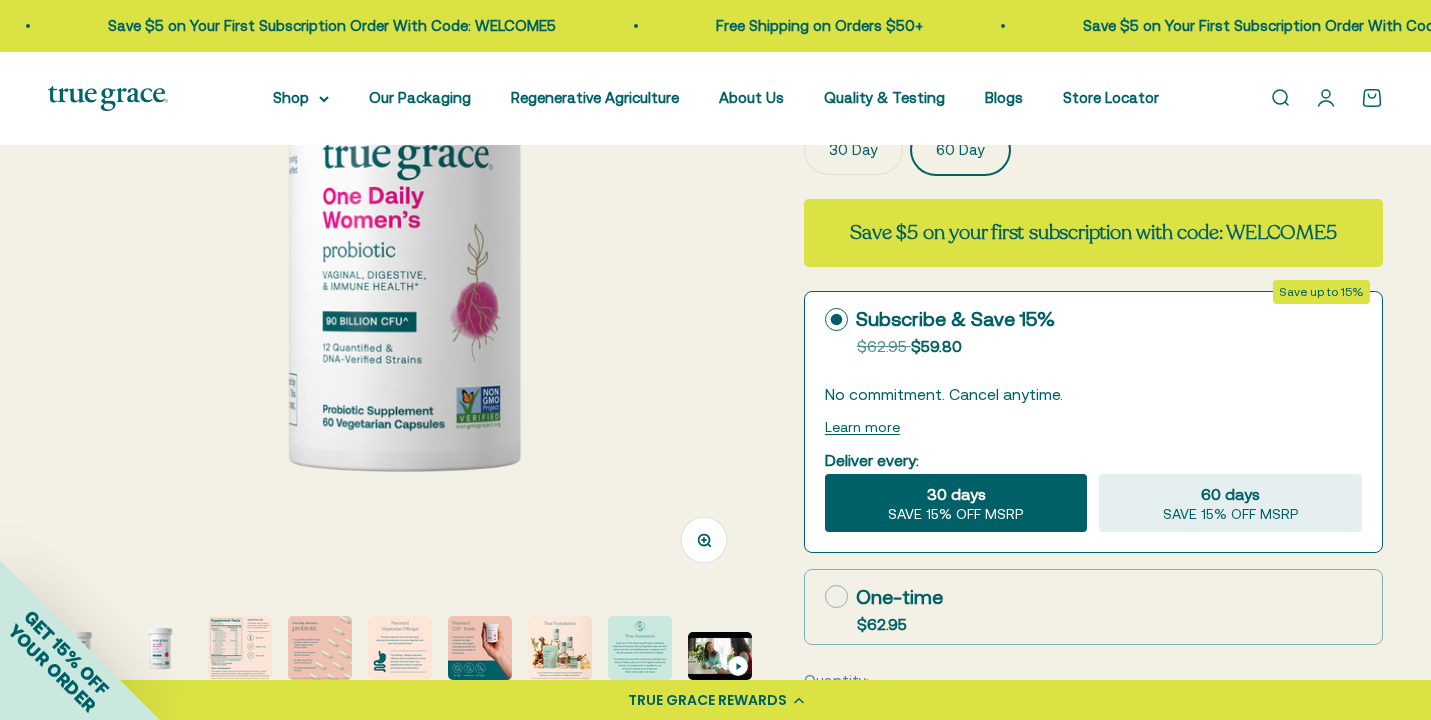 scroll, scrollTop: 315, scrollLeft: 0, axis: vertical 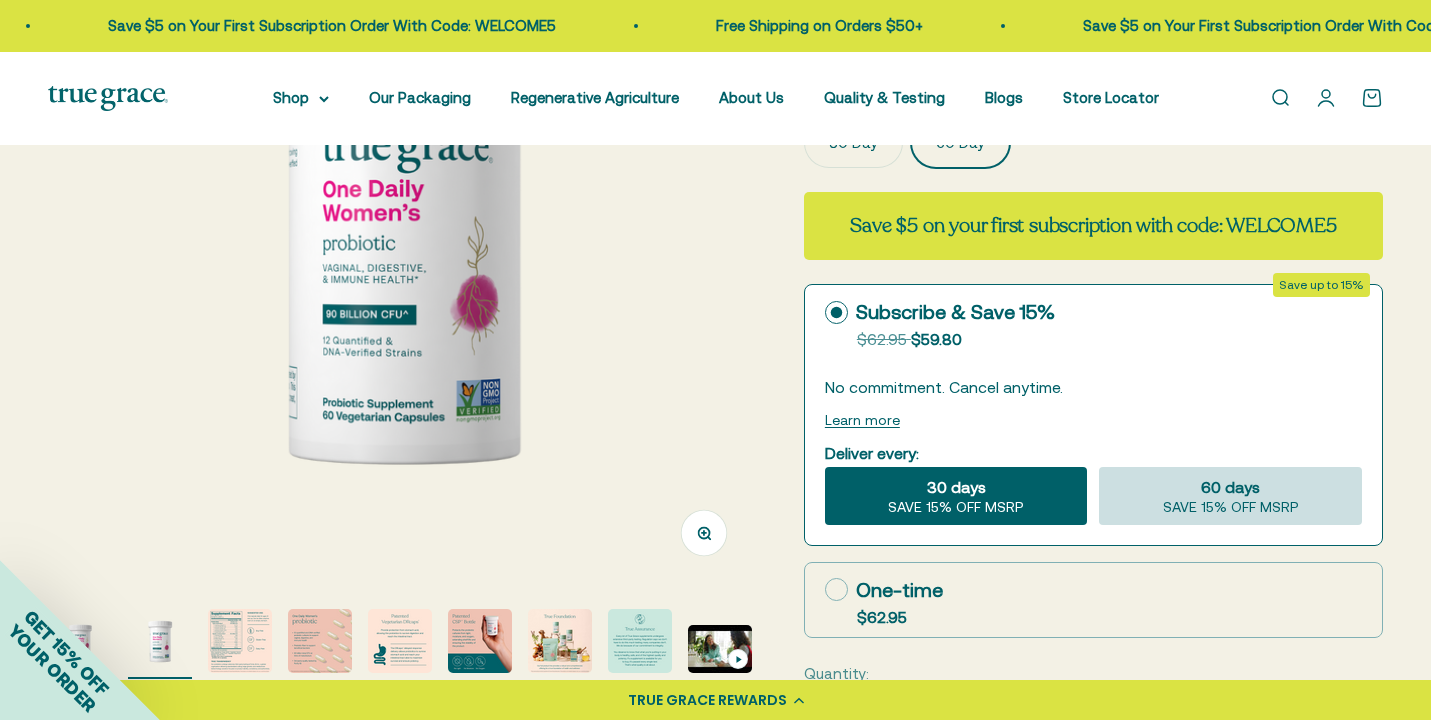 click on "60 days
SAVE 15% OFF MSRP" 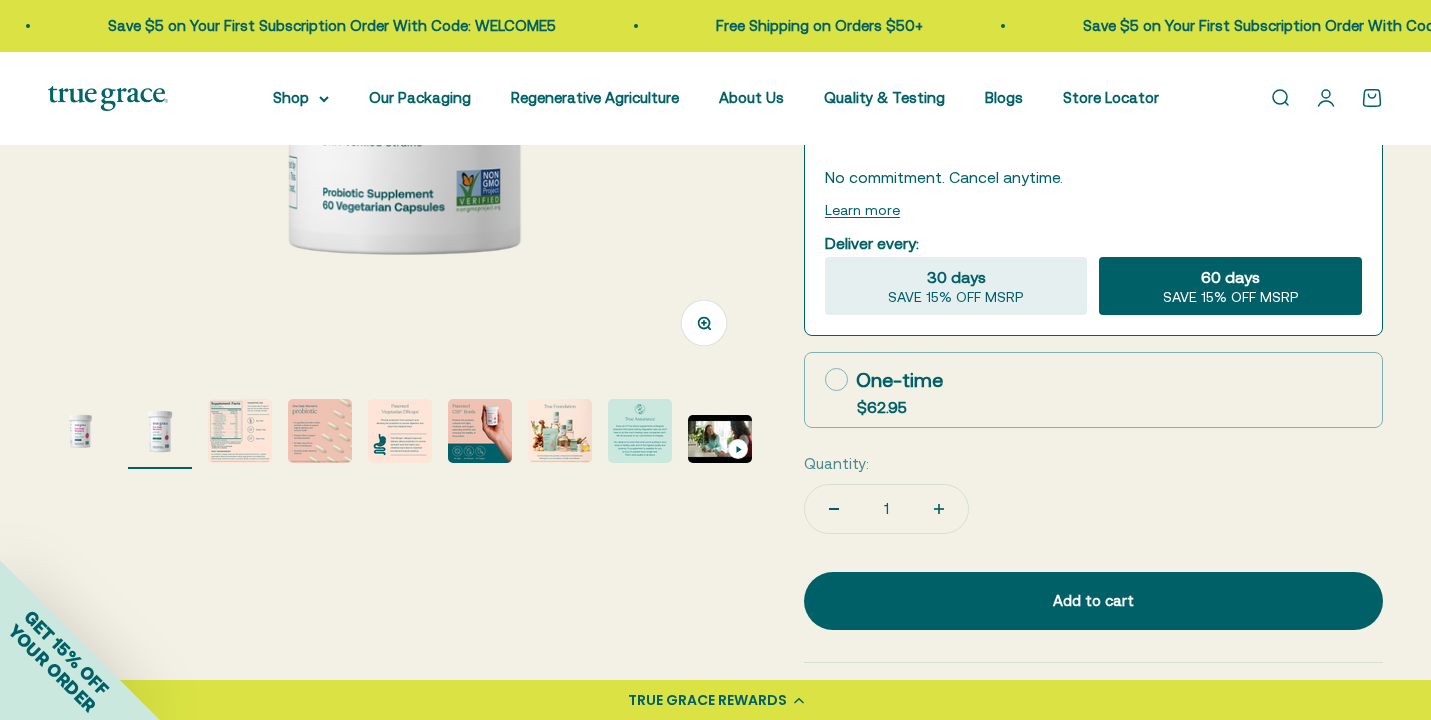 scroll, scrollTop: 549, scrollLeft: 0, axis: vertical 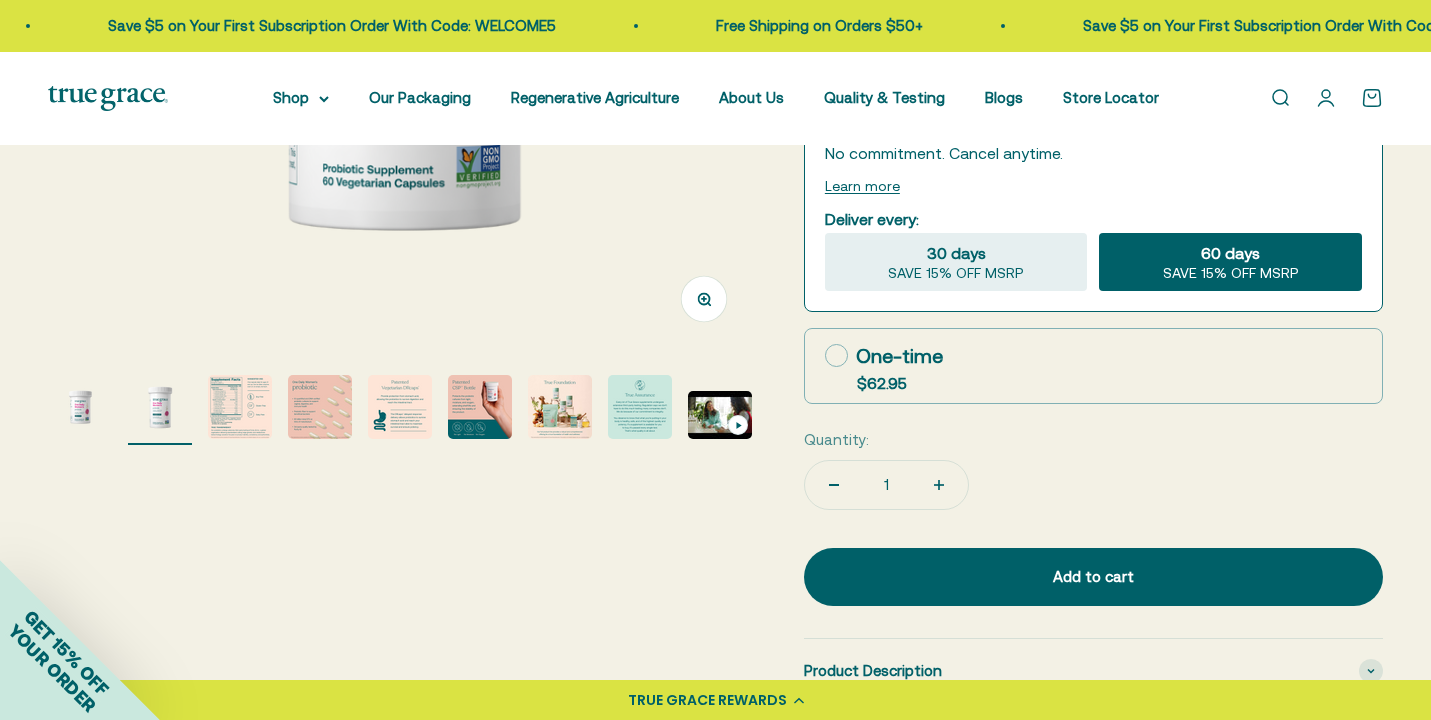 click on "One-time
$62.95" at bounding box center [1093, 366] 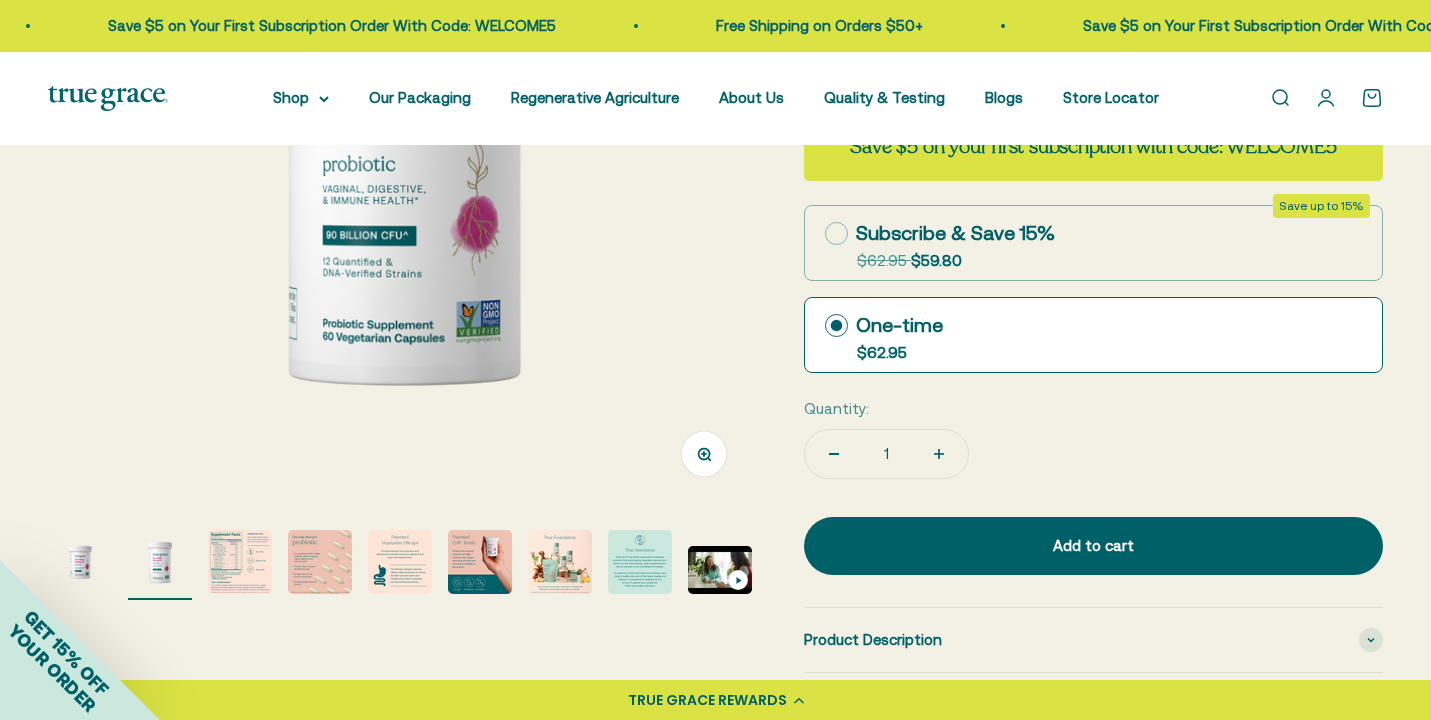 scroll, scrollTop: 396, scrollLeft: 0, axis: vertical 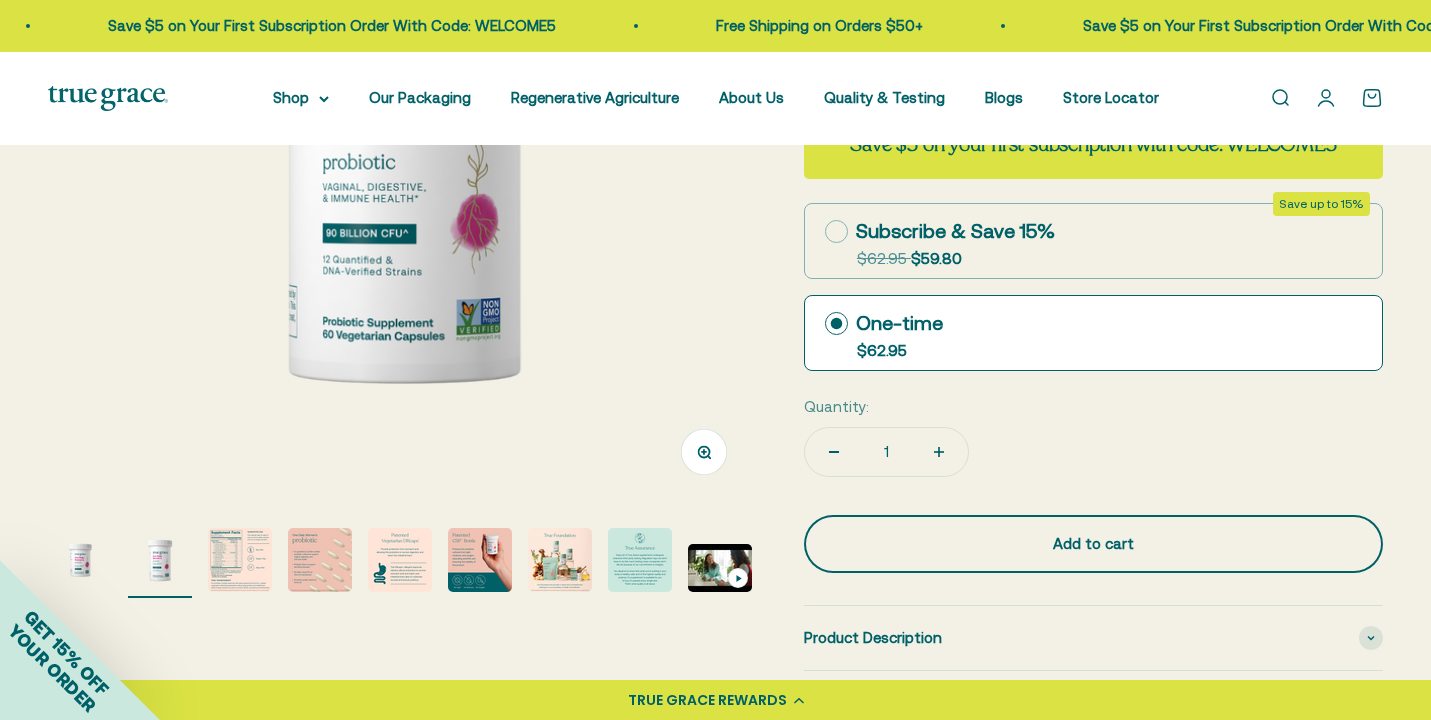 click on "Add to cart" at bounding box center (1093, 544) 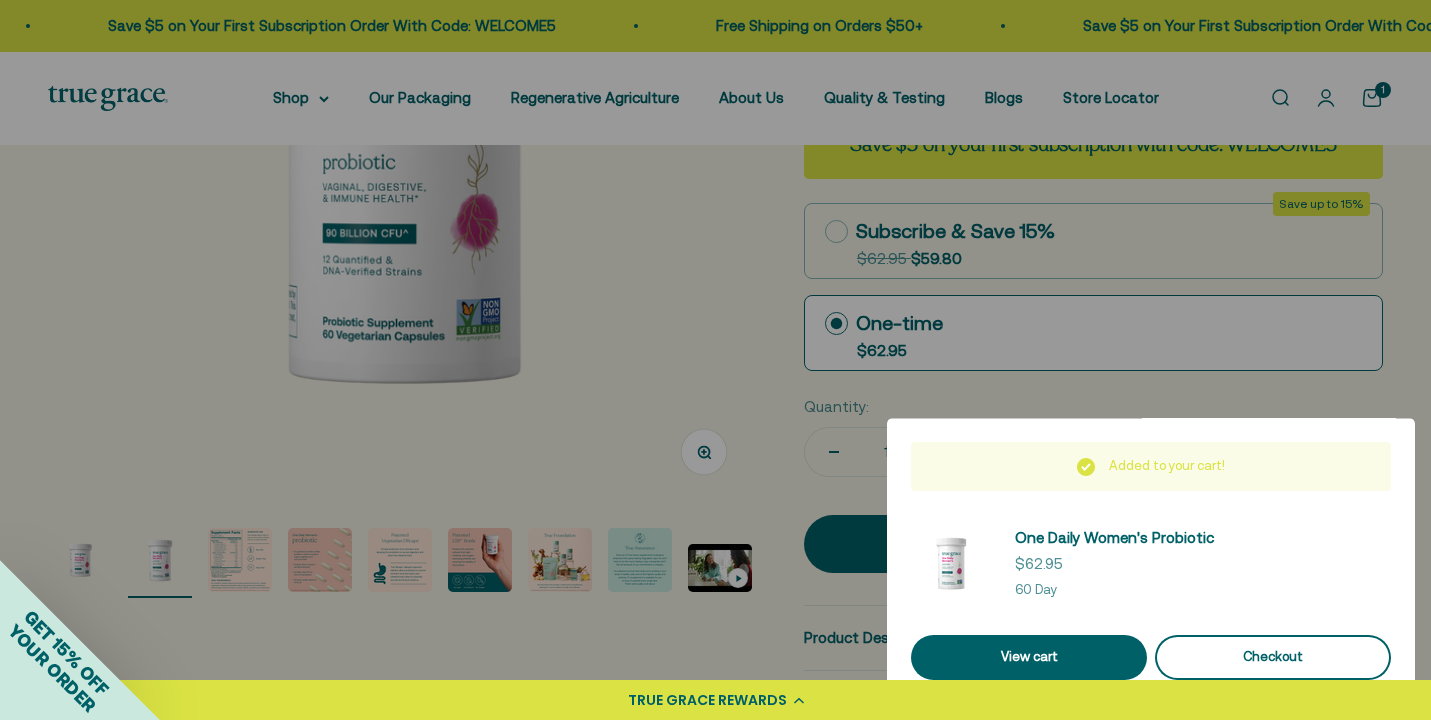 click on "Checkout" at bounding box center (1273, 657) 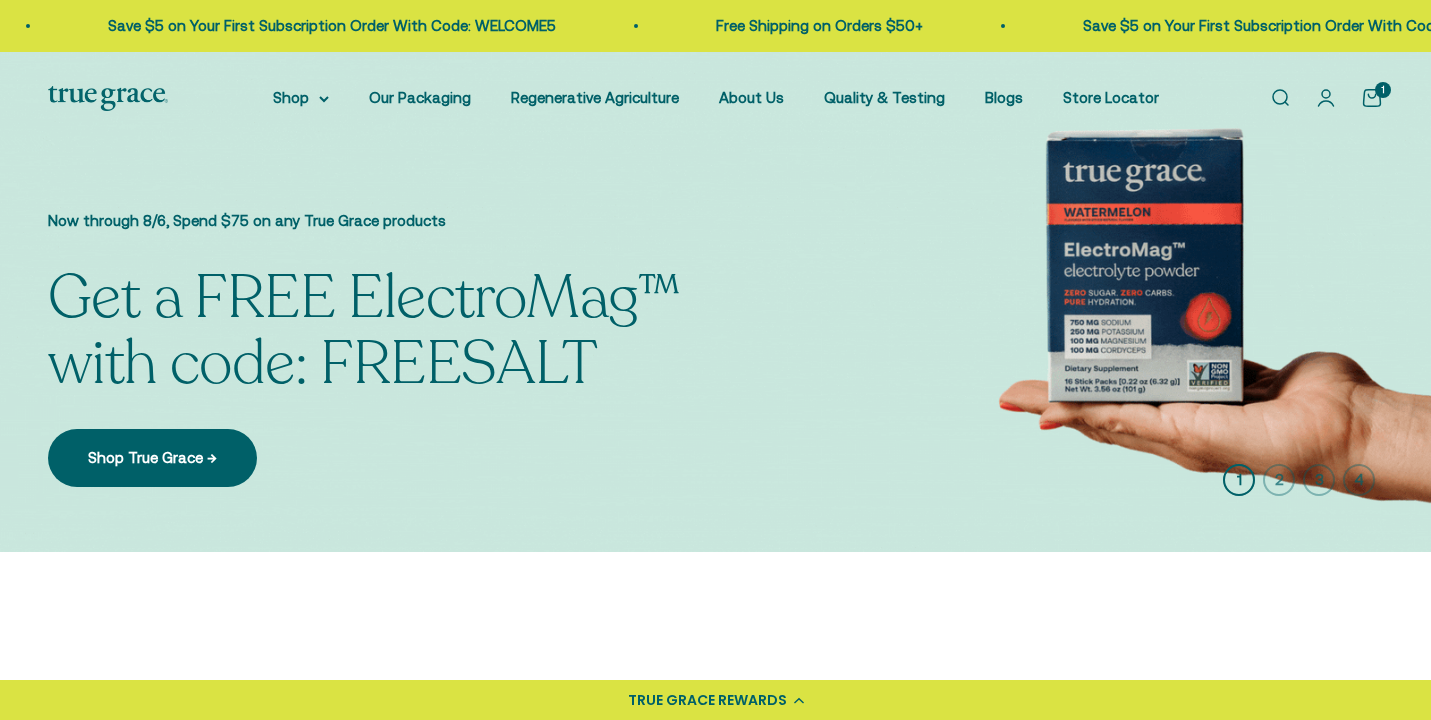 scroll, scrollTop: 0, scrollLeft: 0, axis: both 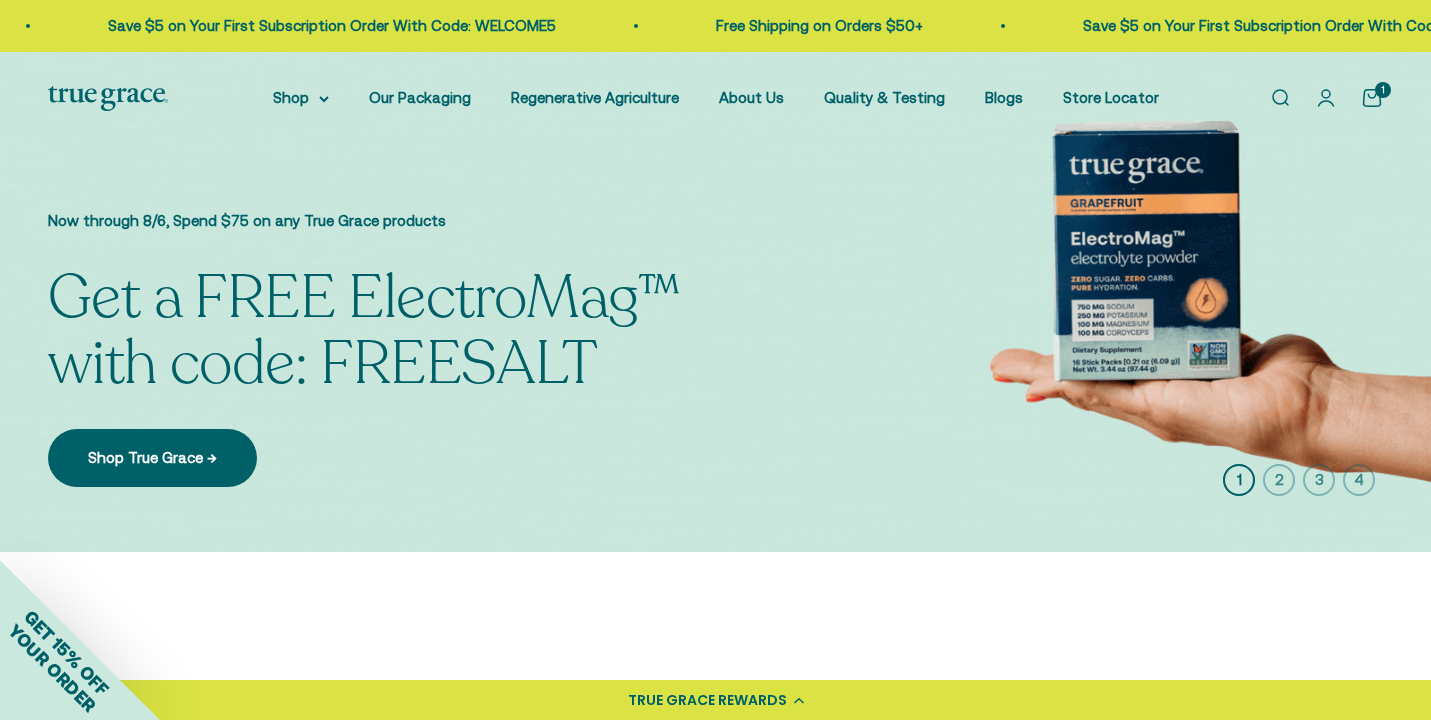 click on "Save $5 on Your First Subscription Order With Code: WELCOME5" at bounding box center [1305, 26] 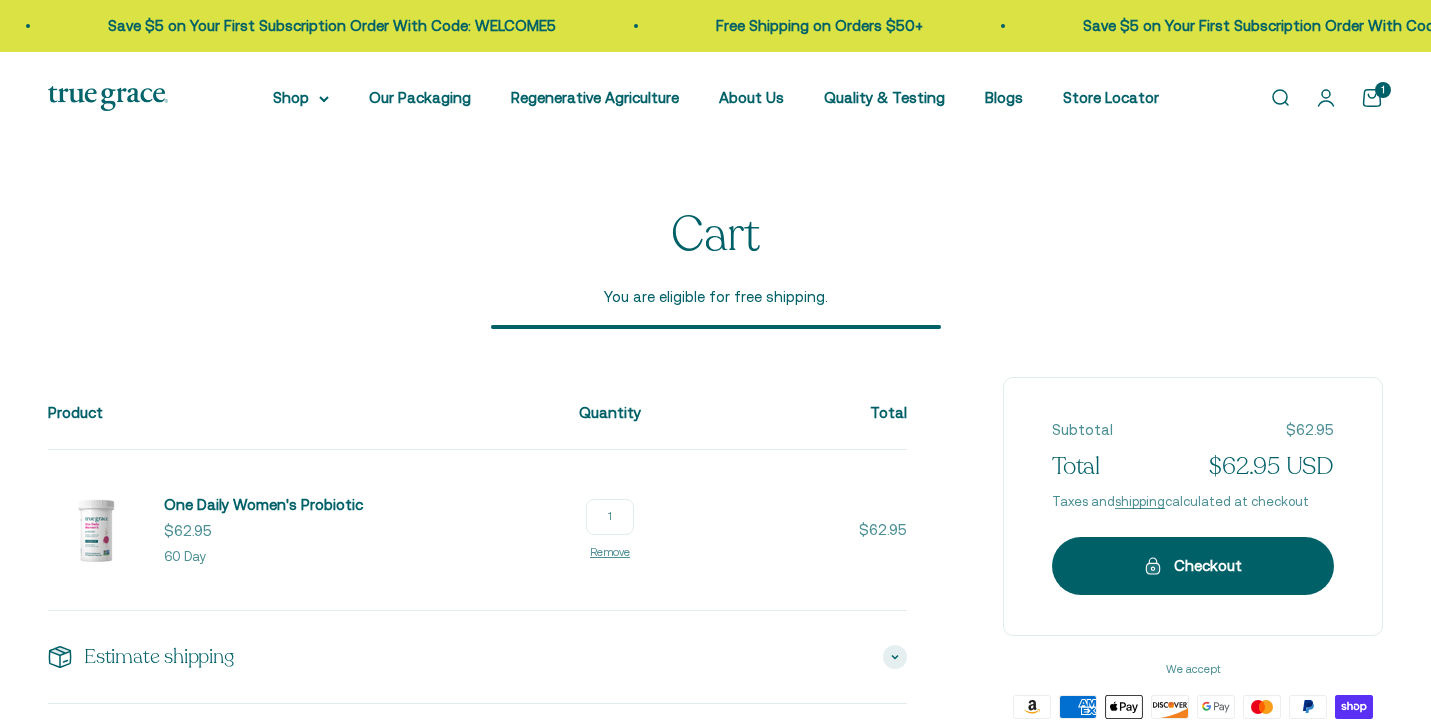 scroll, scrollTop: 0, scrollLeft: 0, axis: both 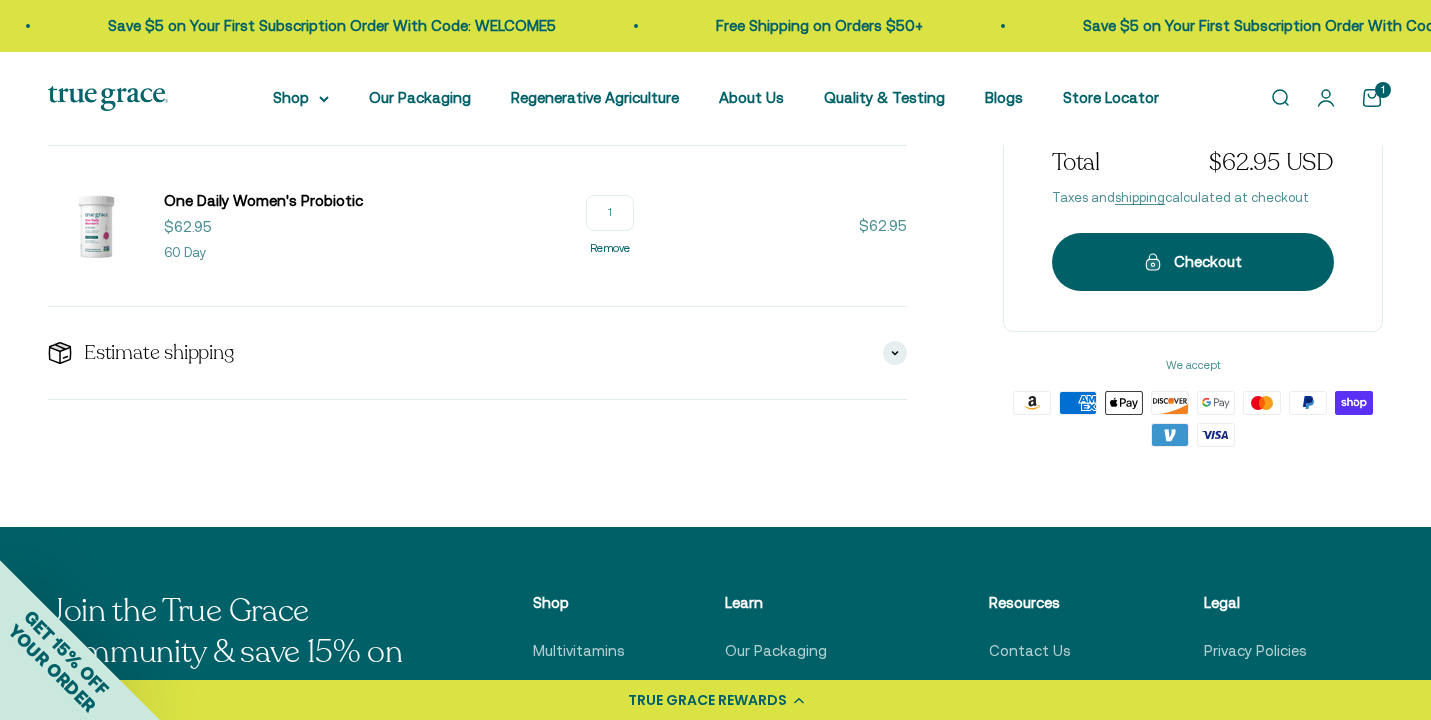 click on "Remove" at bounding box center (610, 248) 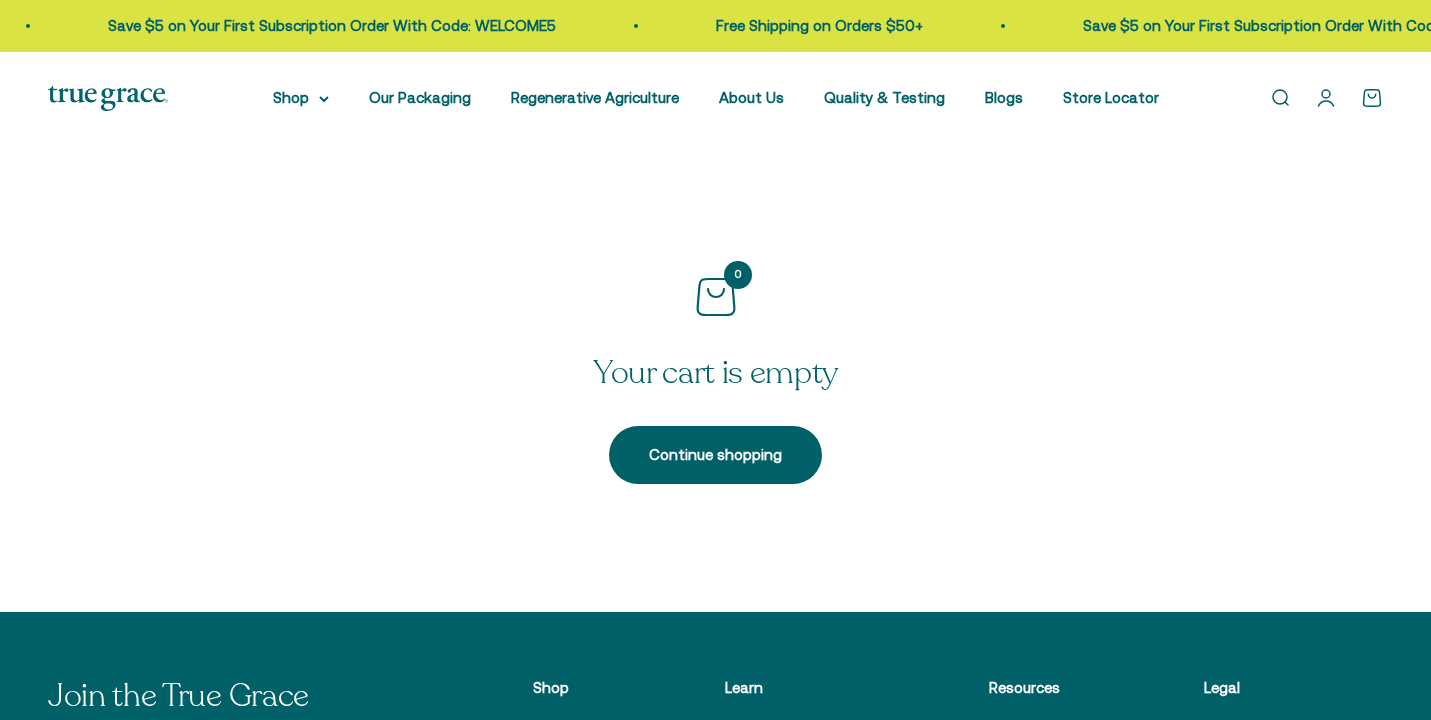 scroll, scrollTop: 0, scrollLeft: 0, axis: both 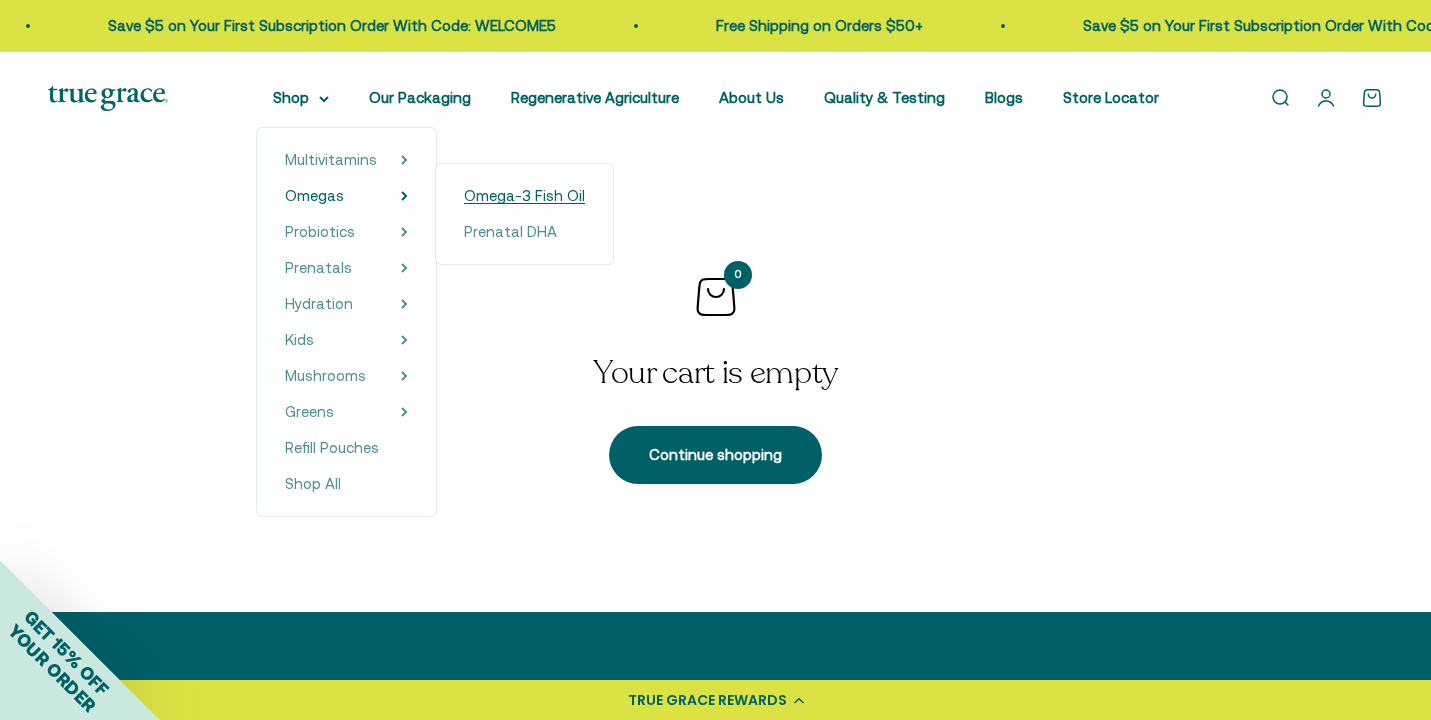 click on "Omega-3 Fish Oil" at bounding box center (524, 195) 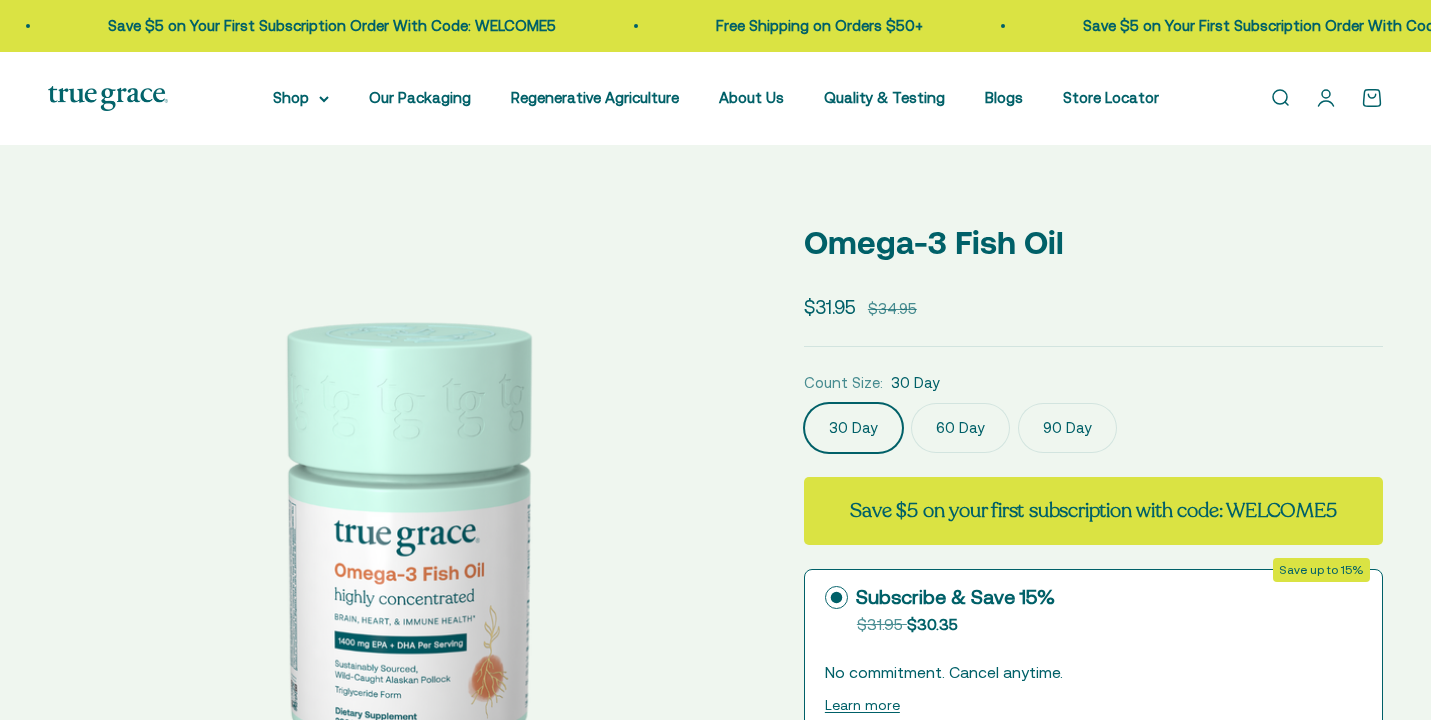 scroll, scrollTop: 0, scrollLeft: 0, axis: both 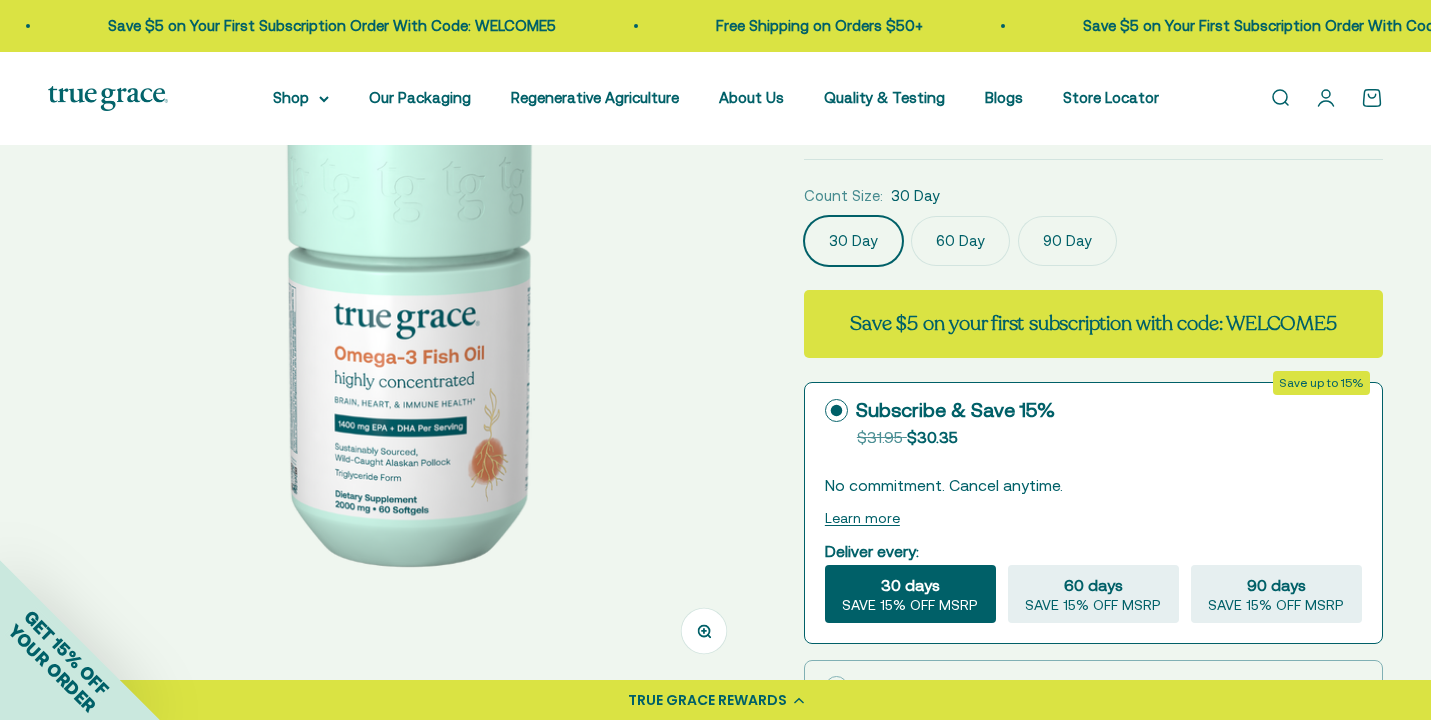 click on "90 Day" 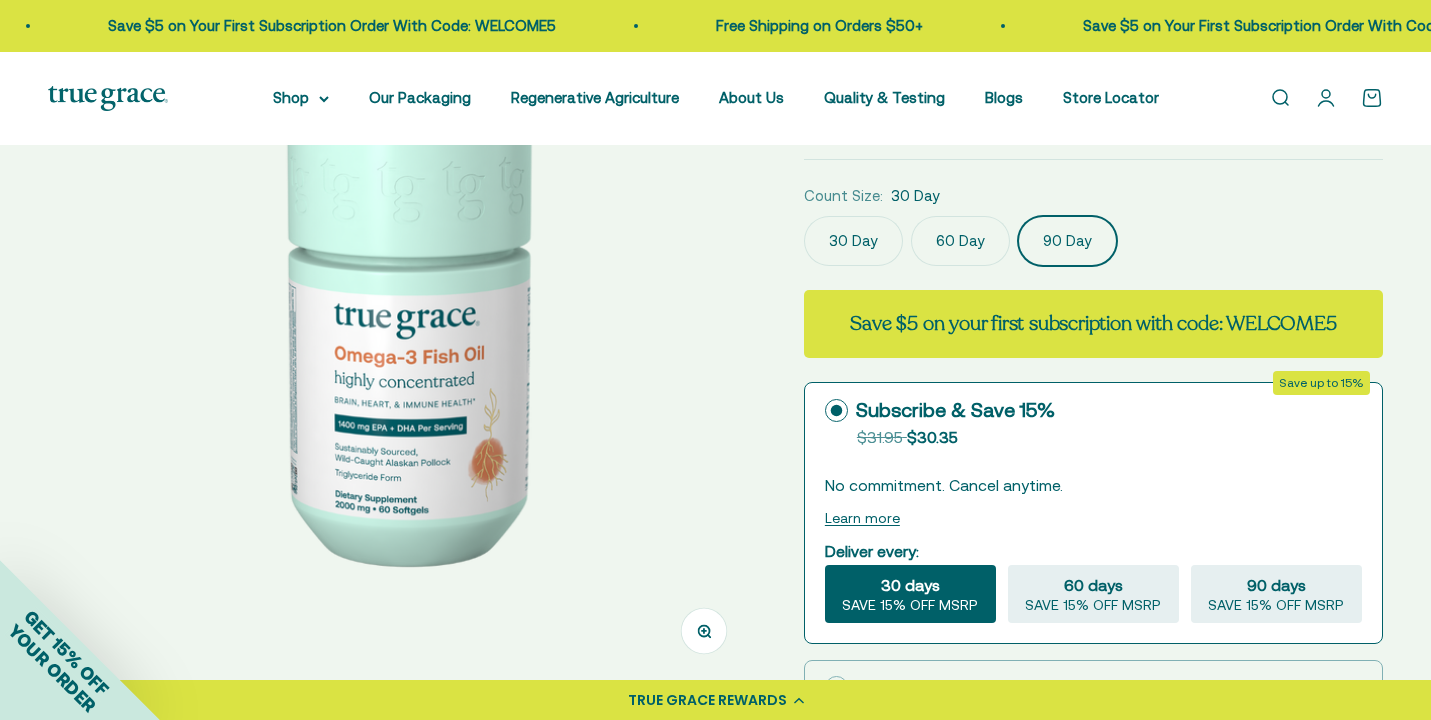 scroll, scrollTop: 0, scrollLeft: 1463, axis: horizontal 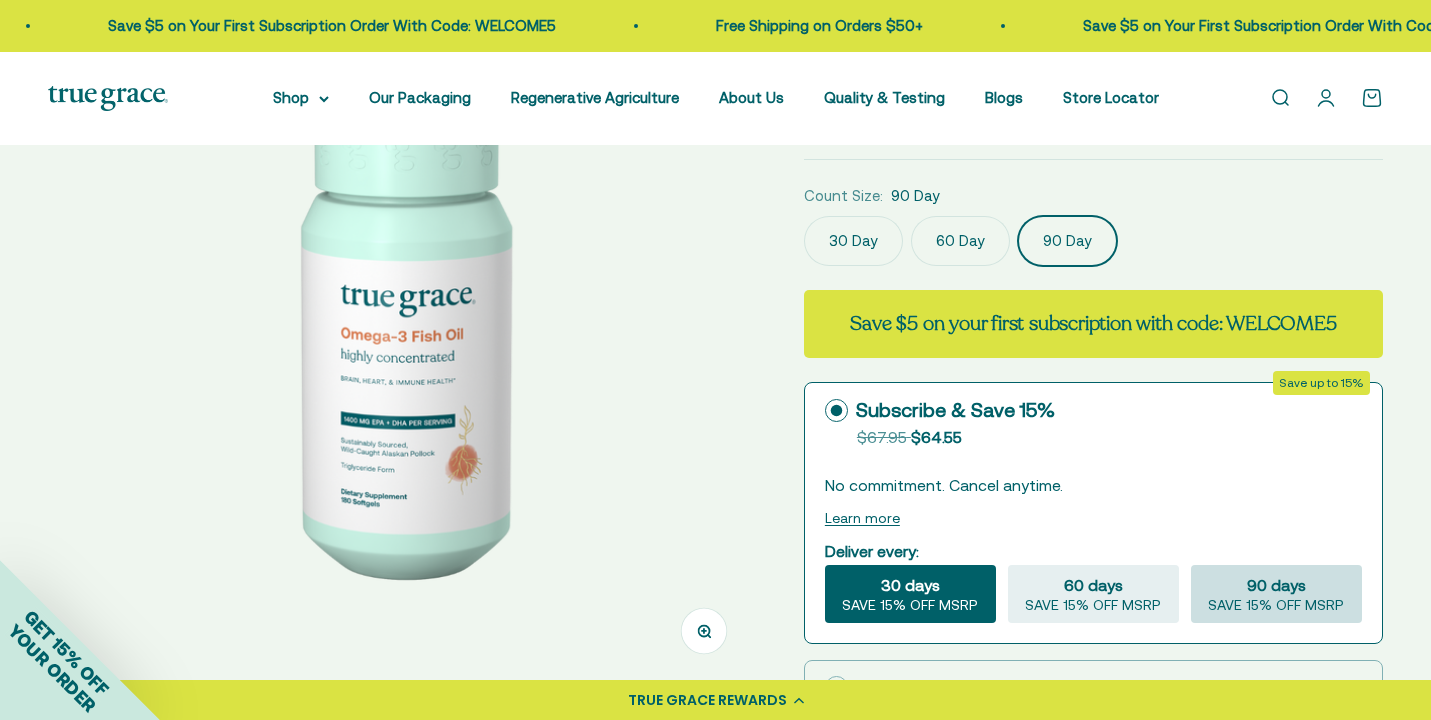 click on "SAVE 15% OFF MSRP" 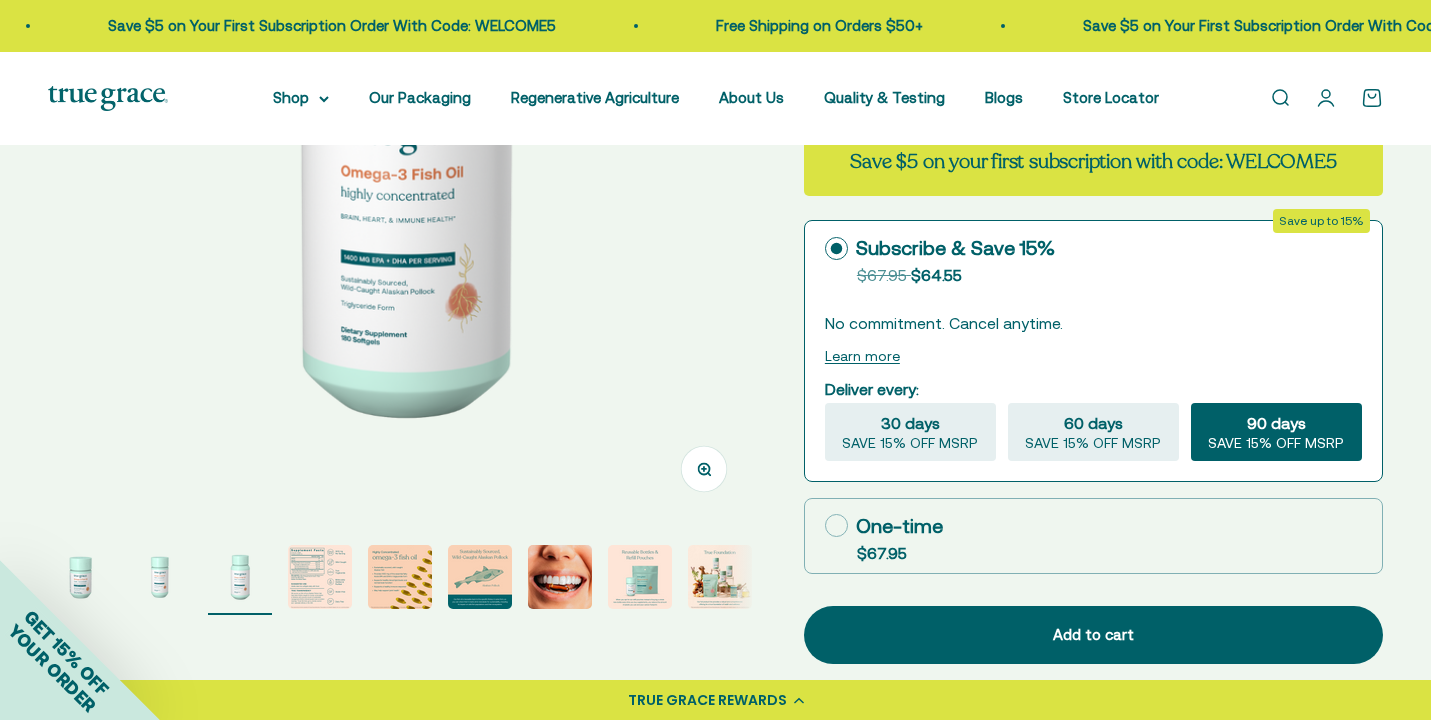 scroll, scrollTop: 387, scrollLeft: 0, axis: vertical 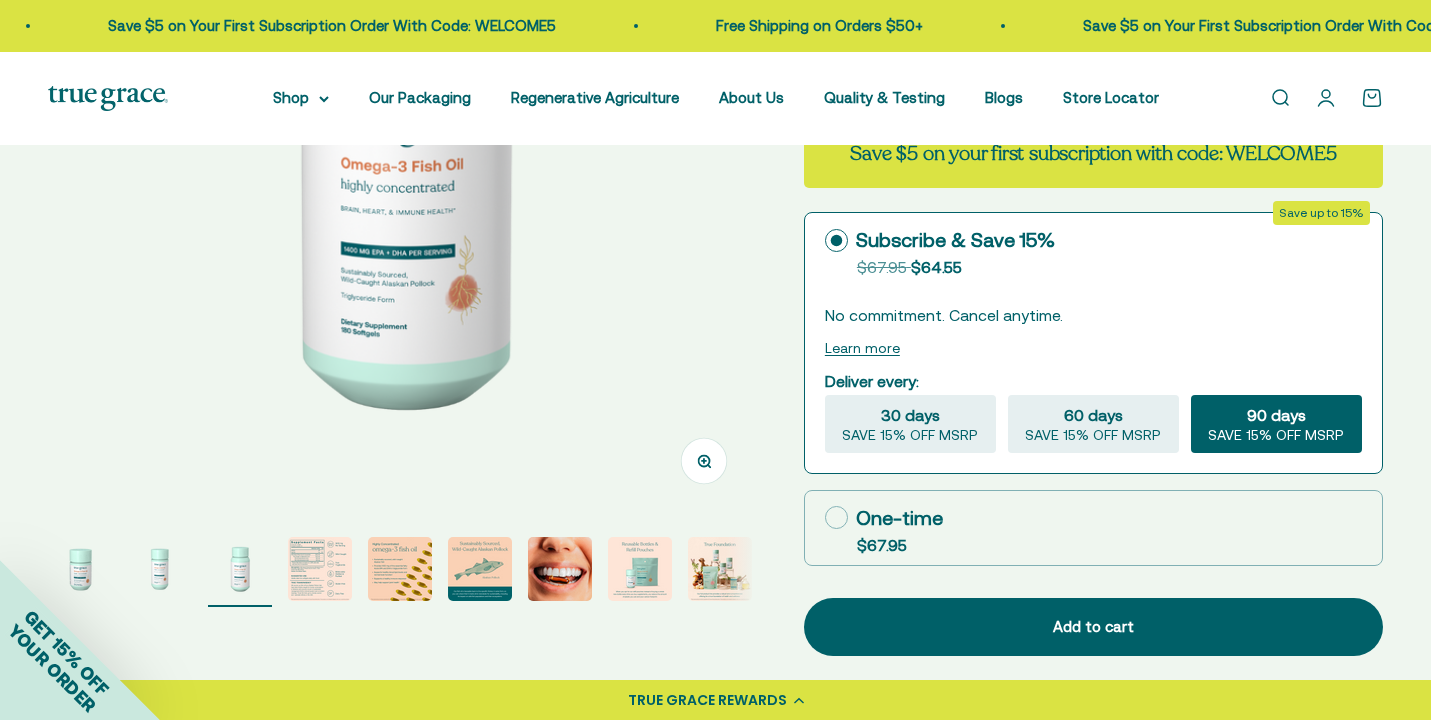 click on "One-time
$67.95" at bounding box center [1093, 528] 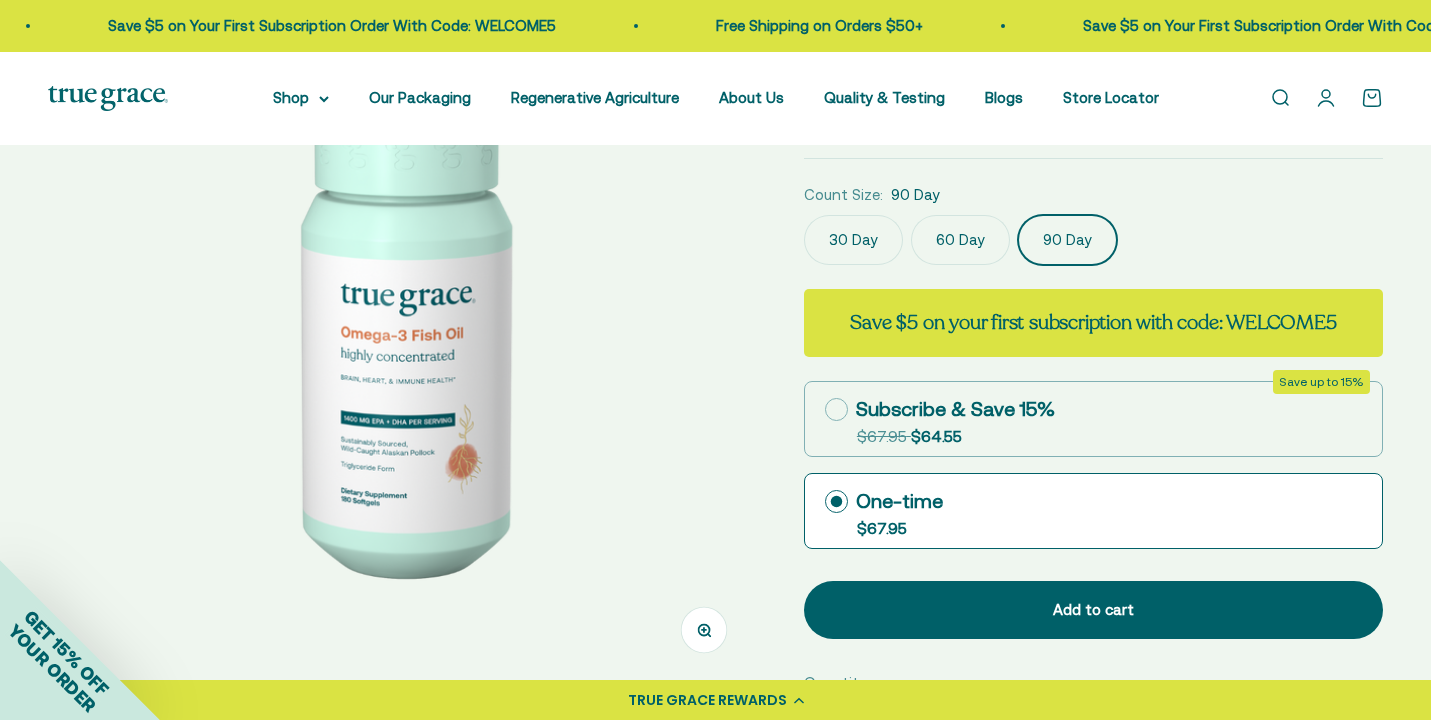 scroll, scrollTop: 209, scrollLeft: 0, axis: vertical 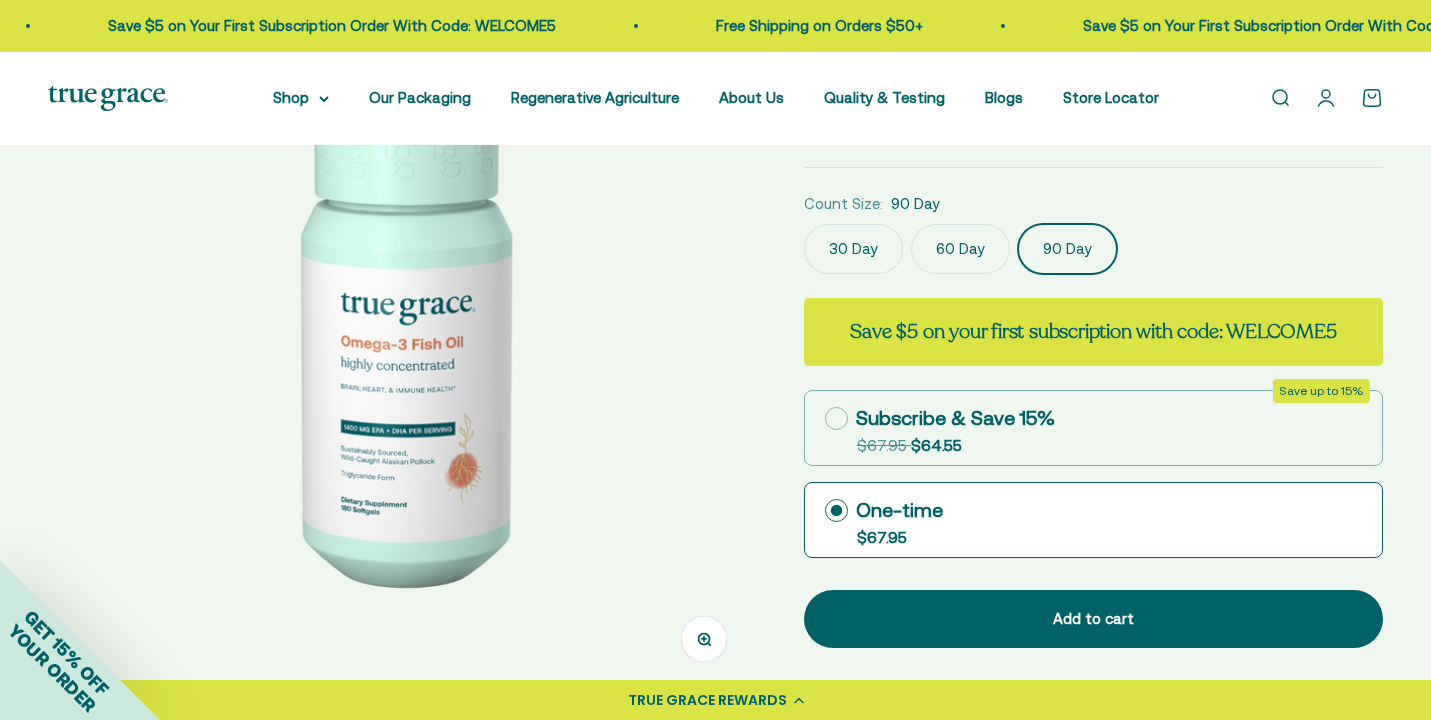 click on "Subscribe & Save 15%" at bounding box center [940, 418] 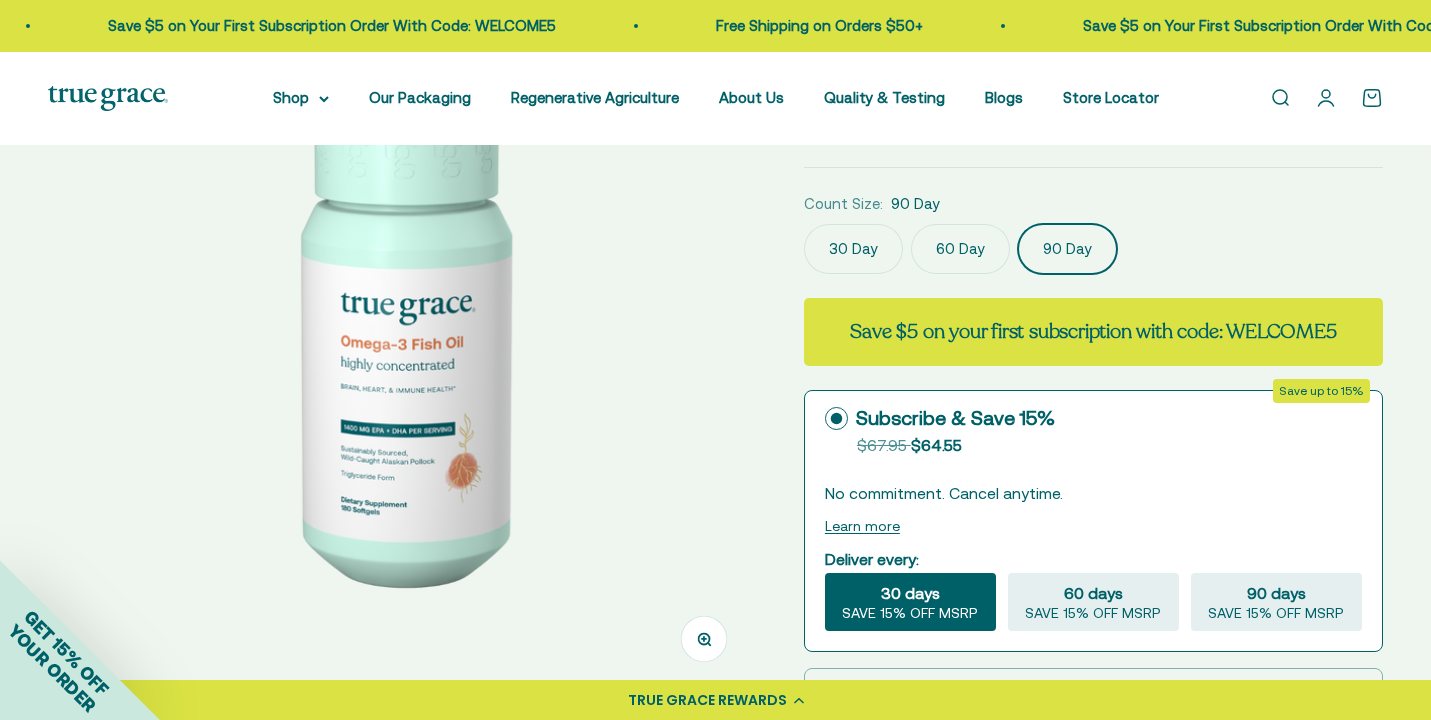 click on "30 Day" 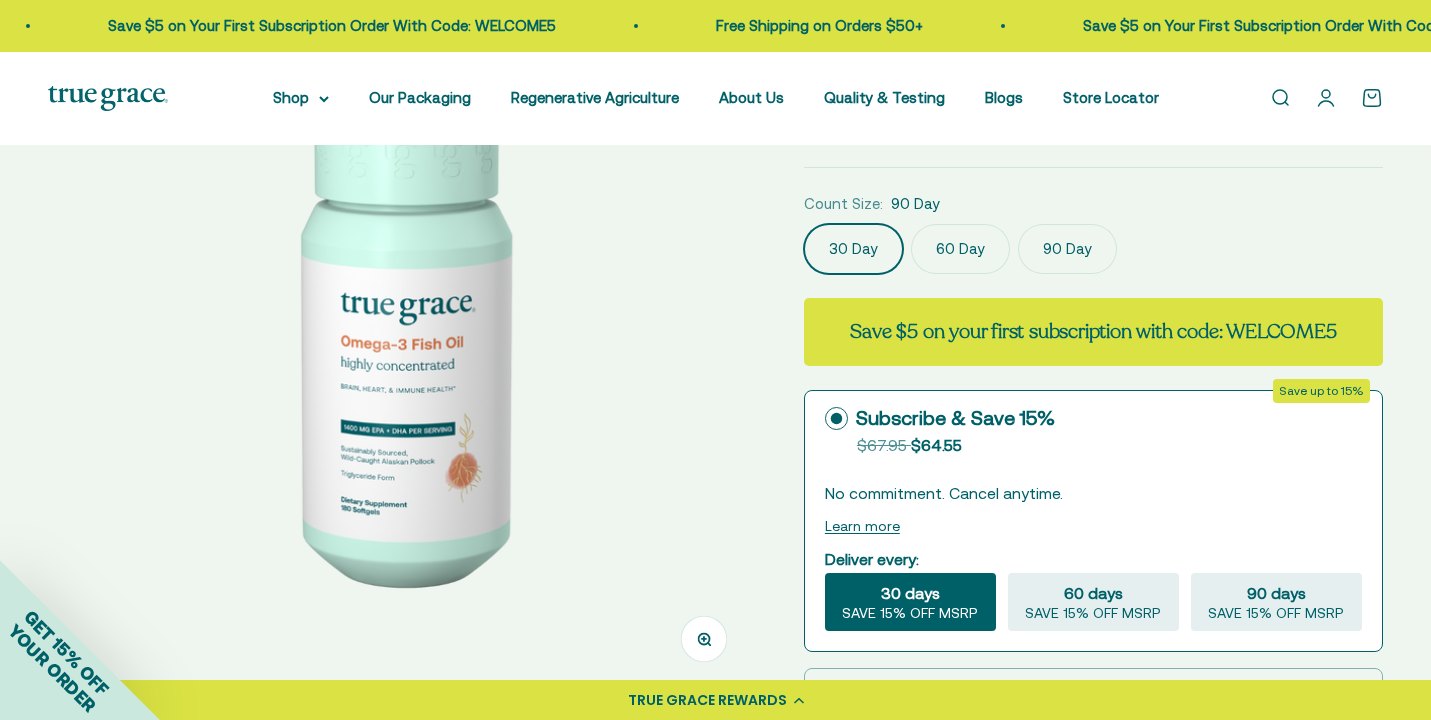 scroll, scrollTop: 0, scrollLeft: 0, axis: both 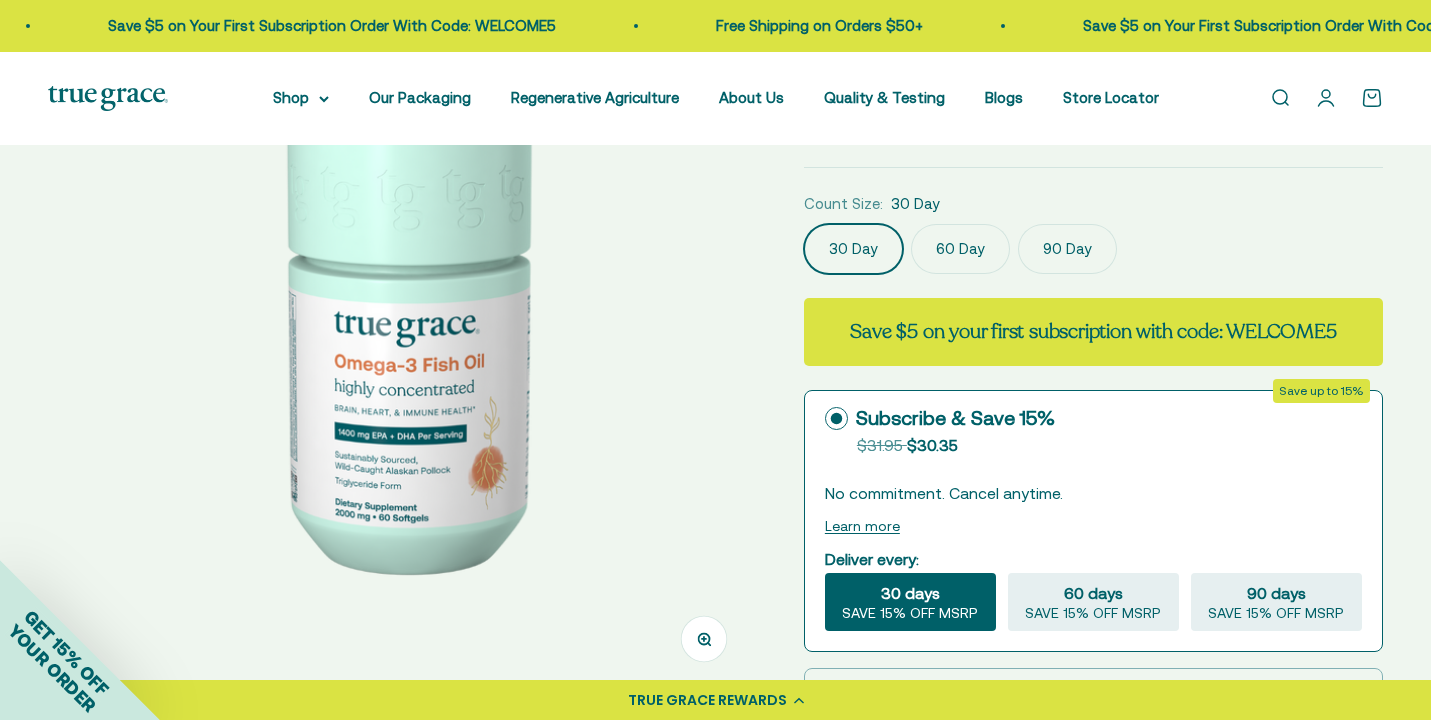 click on "60 Day" 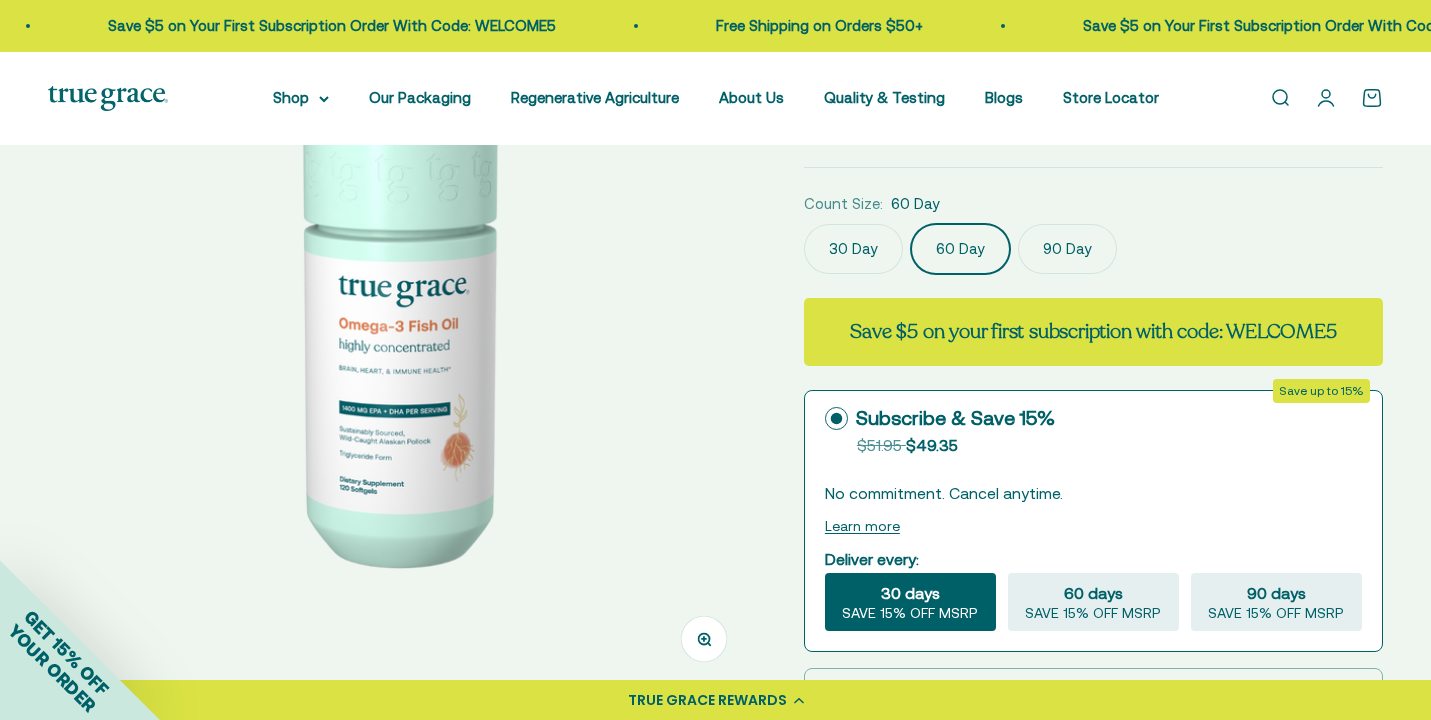 click on "90 Day" 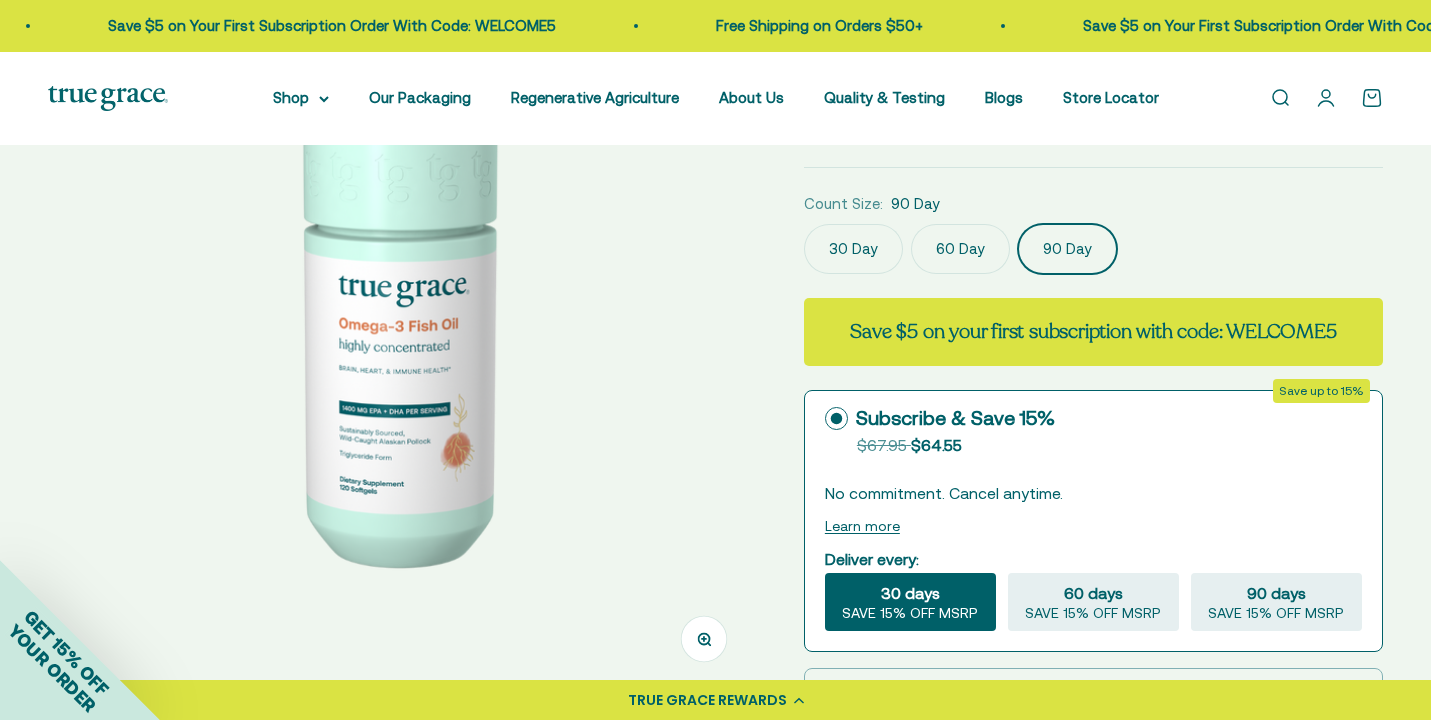 scroll, scrollTop: 0, scrollLeft: 1463, axis: horizontal 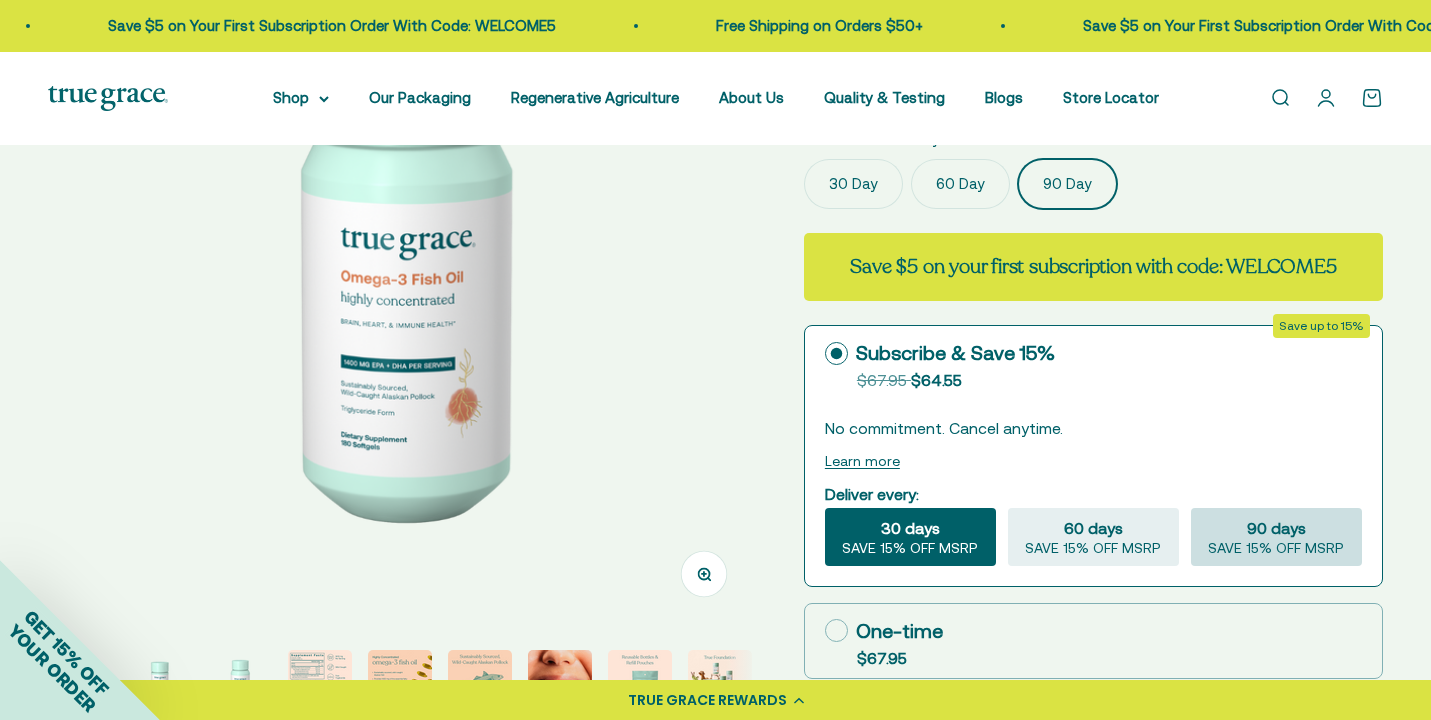 click on "SAVE 15% OFF MSRP" 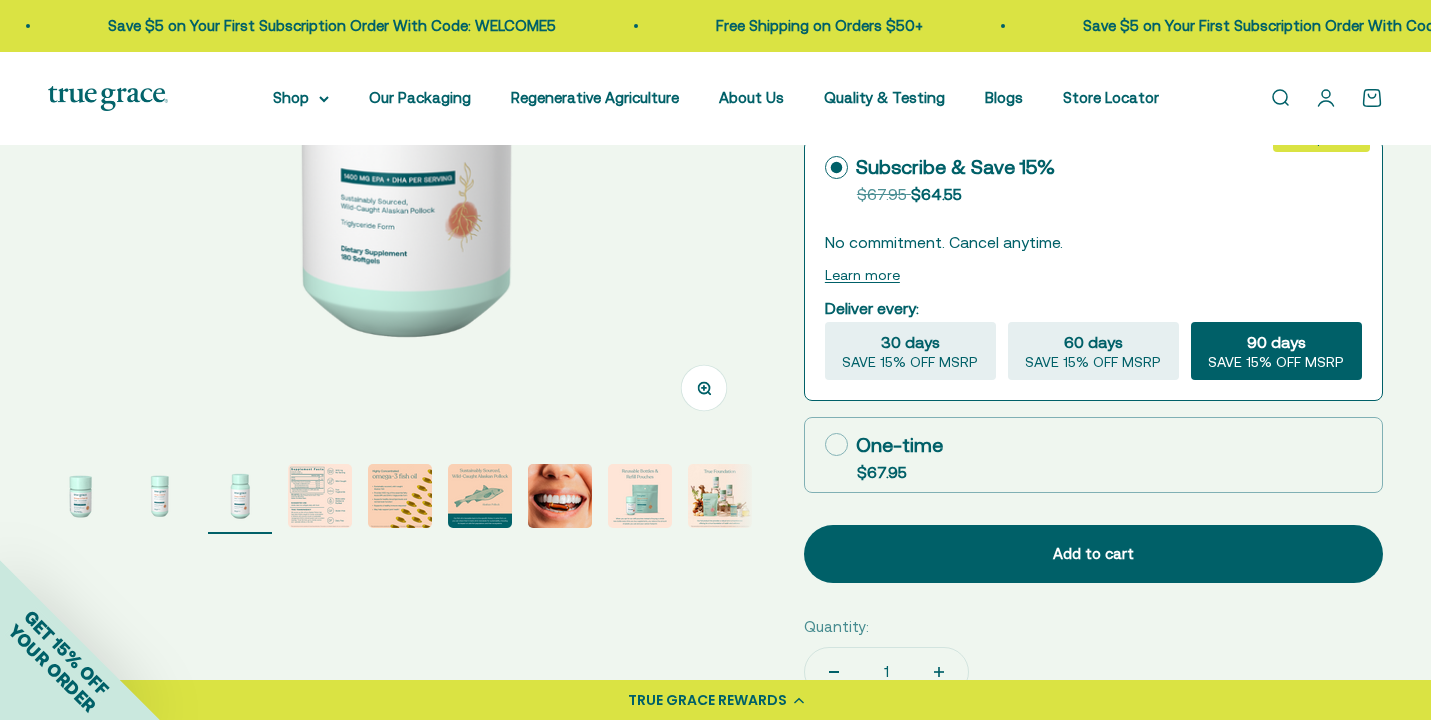 scroll, scrollTop: 529, scrollLeft: 0, axis: vertical 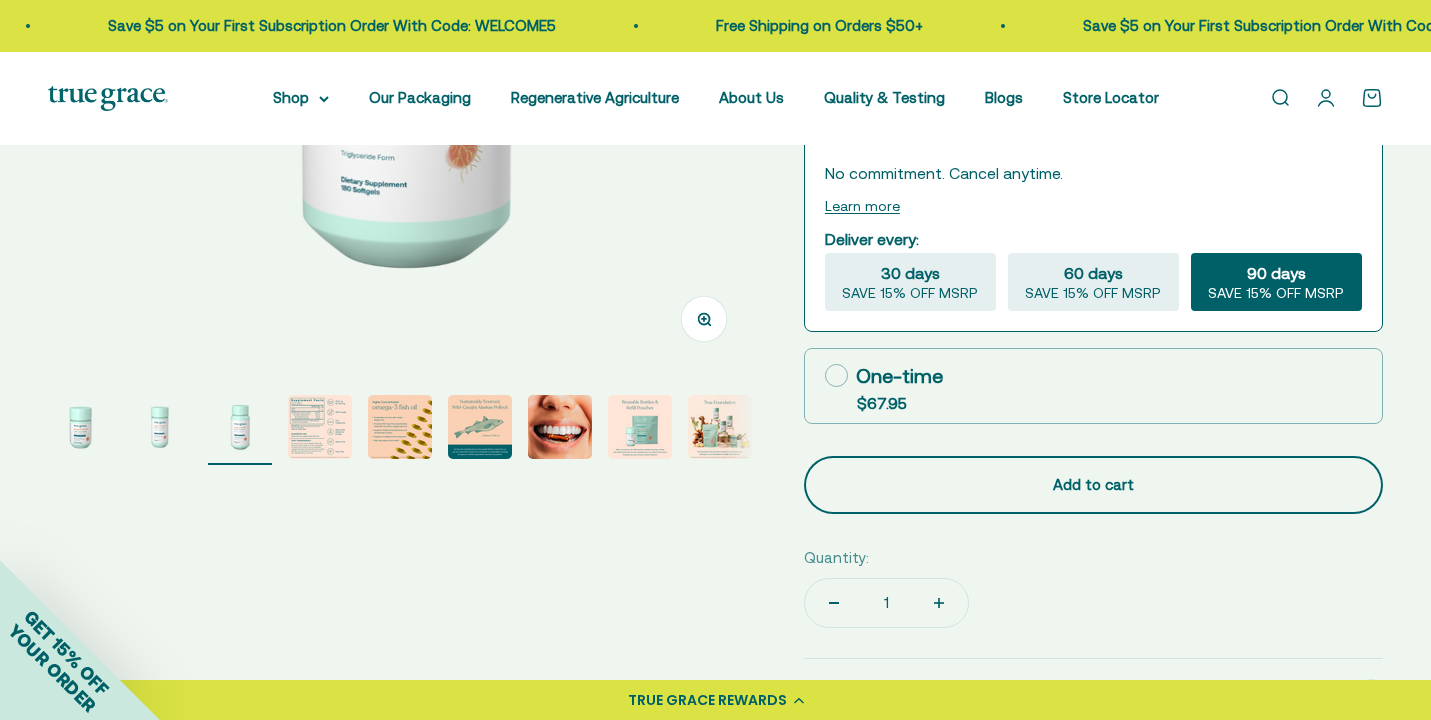 click on "Add to cart" at bounding box center (1093, 485) 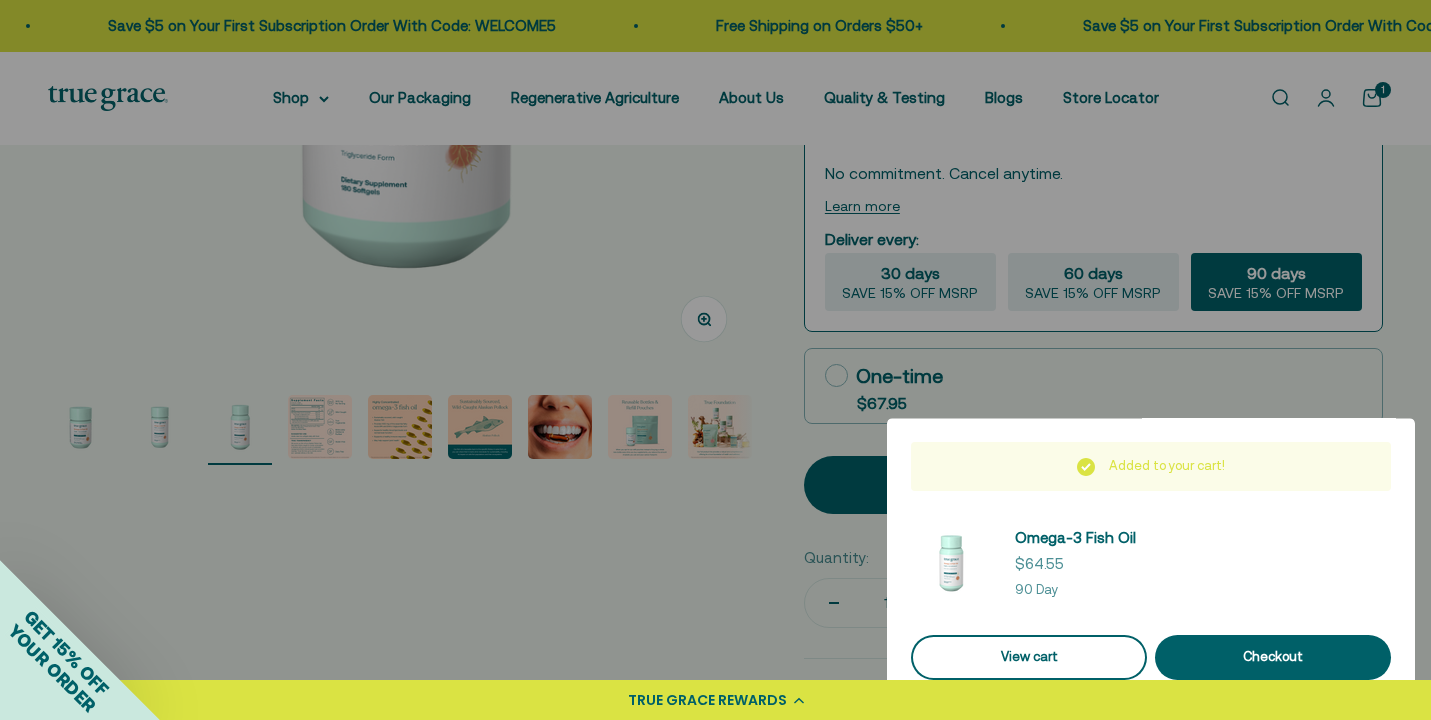 click on "View cart" at bounding box center [1029, 657] 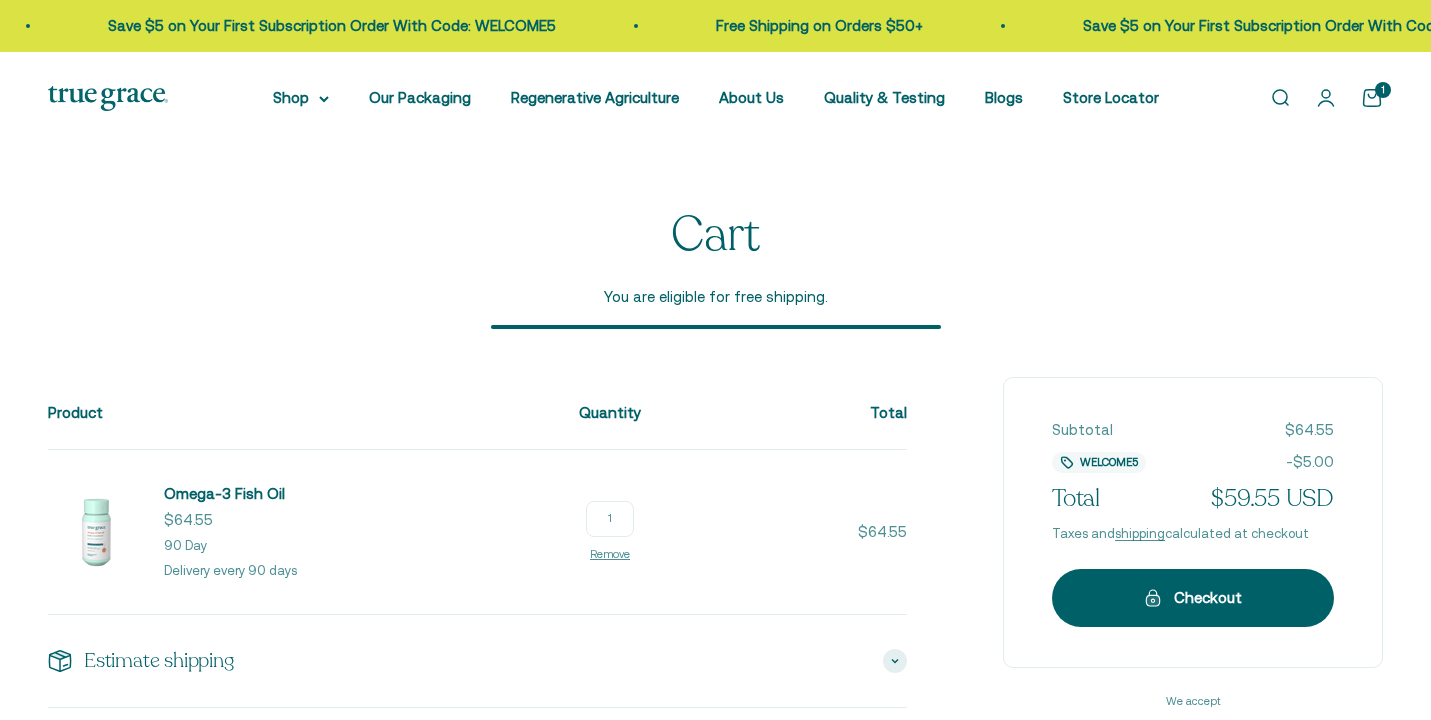 scroll, scrollTop: 0, scrollLeft: 0, axis: both 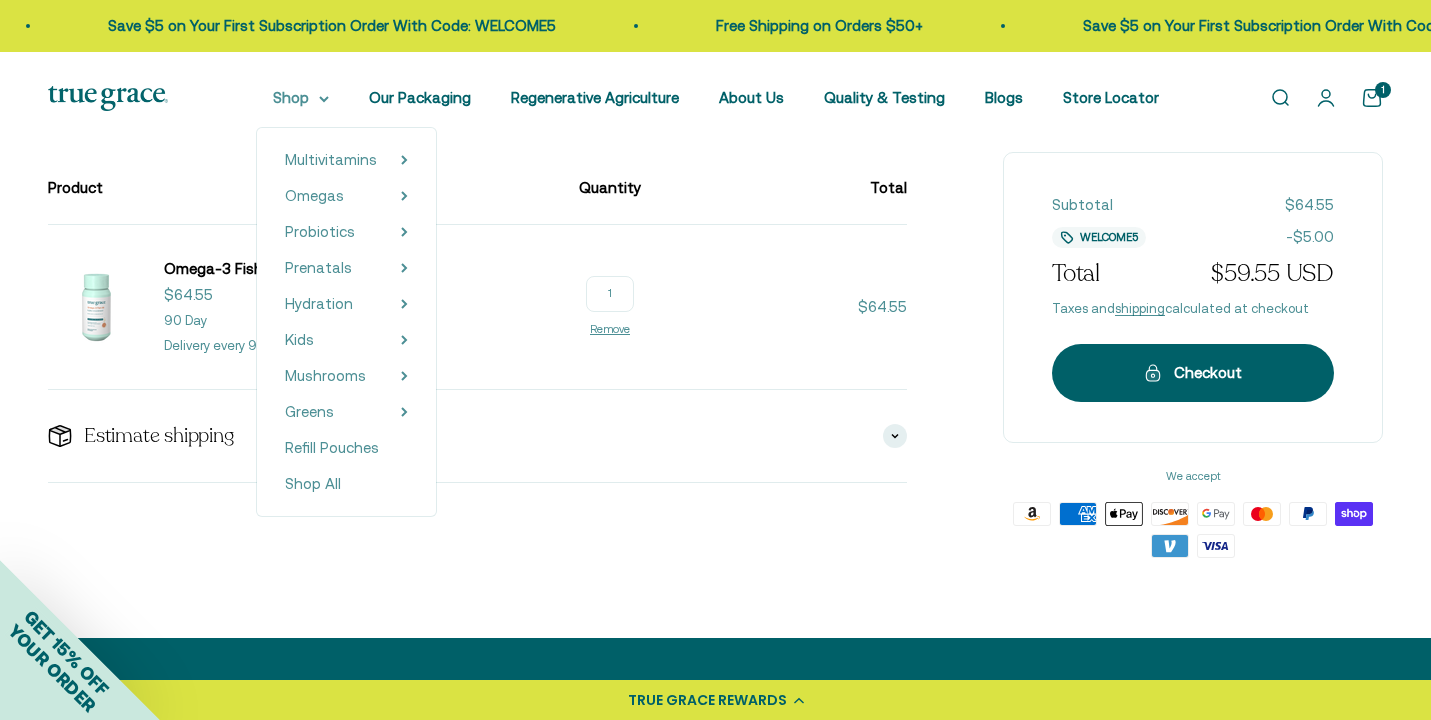 click on "Shop" at bounding box center (301, 98) 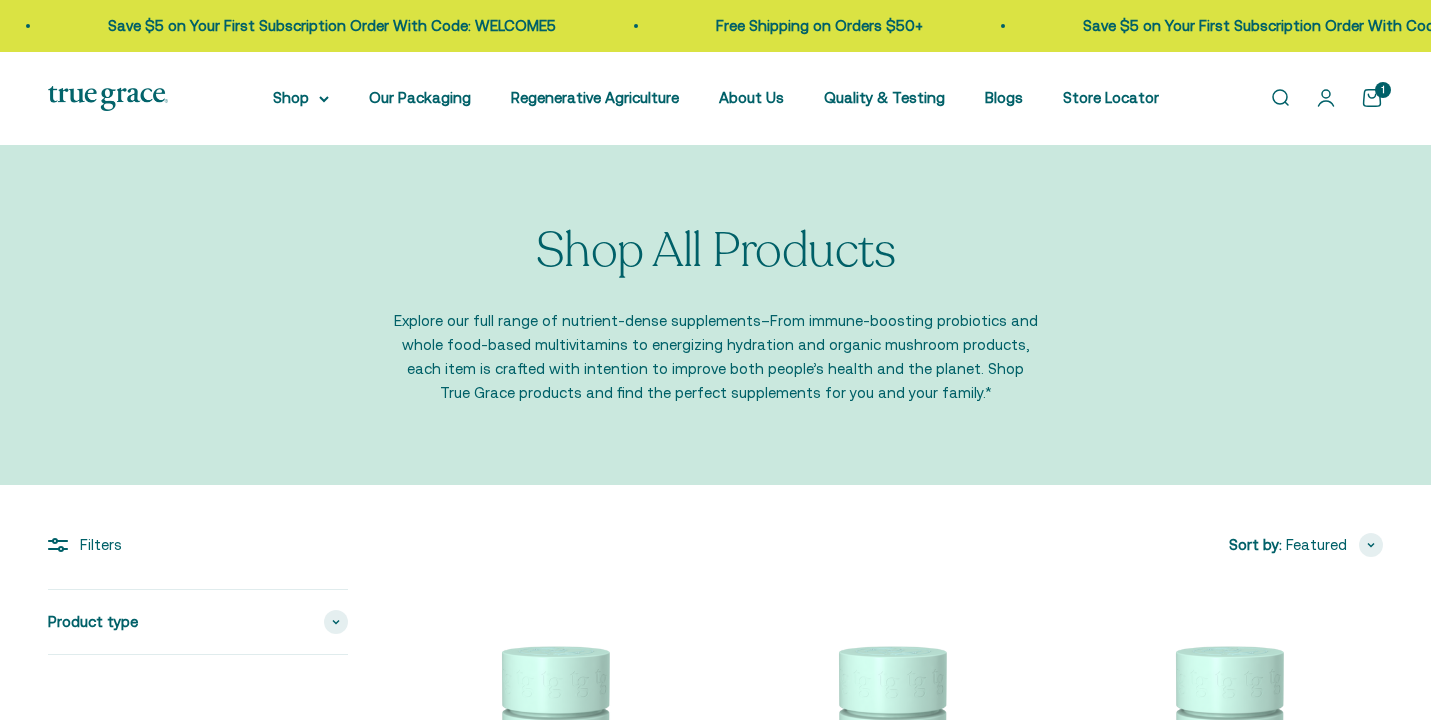 scroll, scrollTop: 0, scrollLeft: 0, axis: both 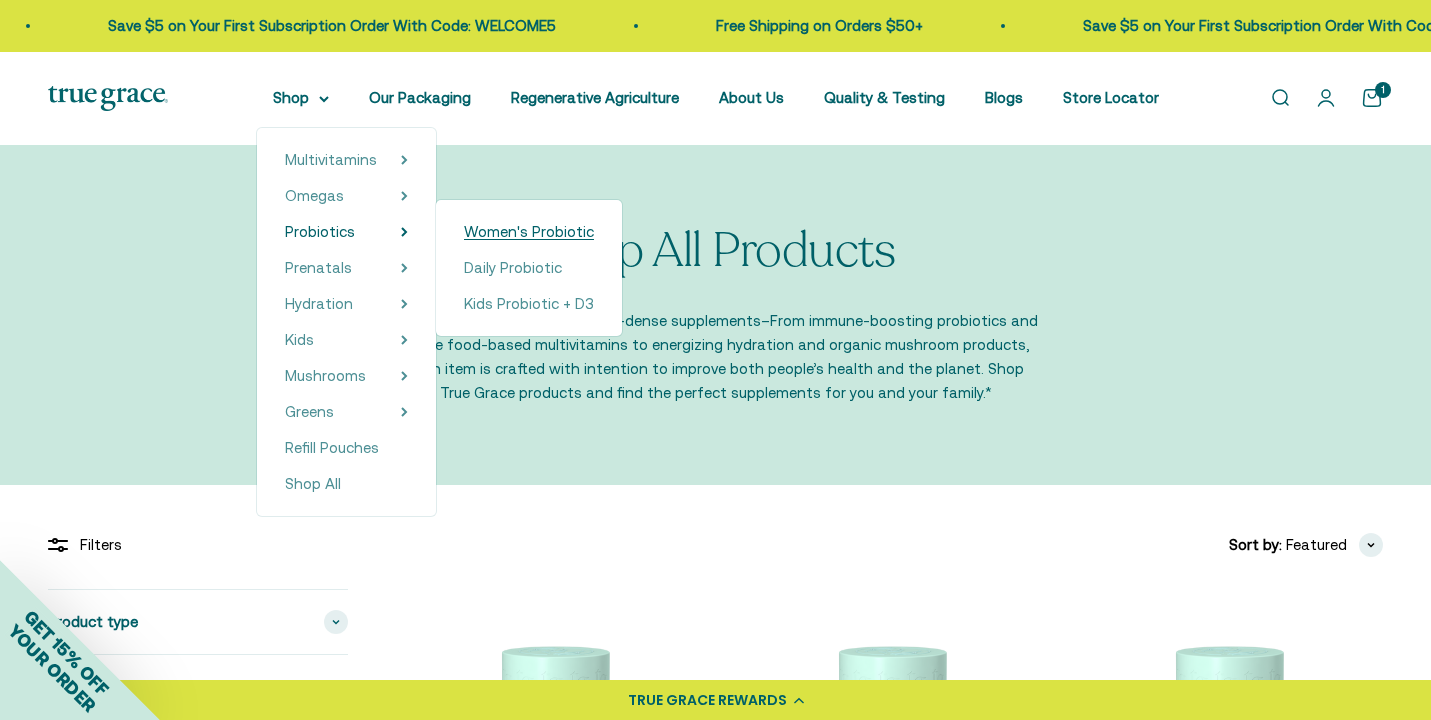 click on "Women's Probiotic" at bounding box center [529, 231] 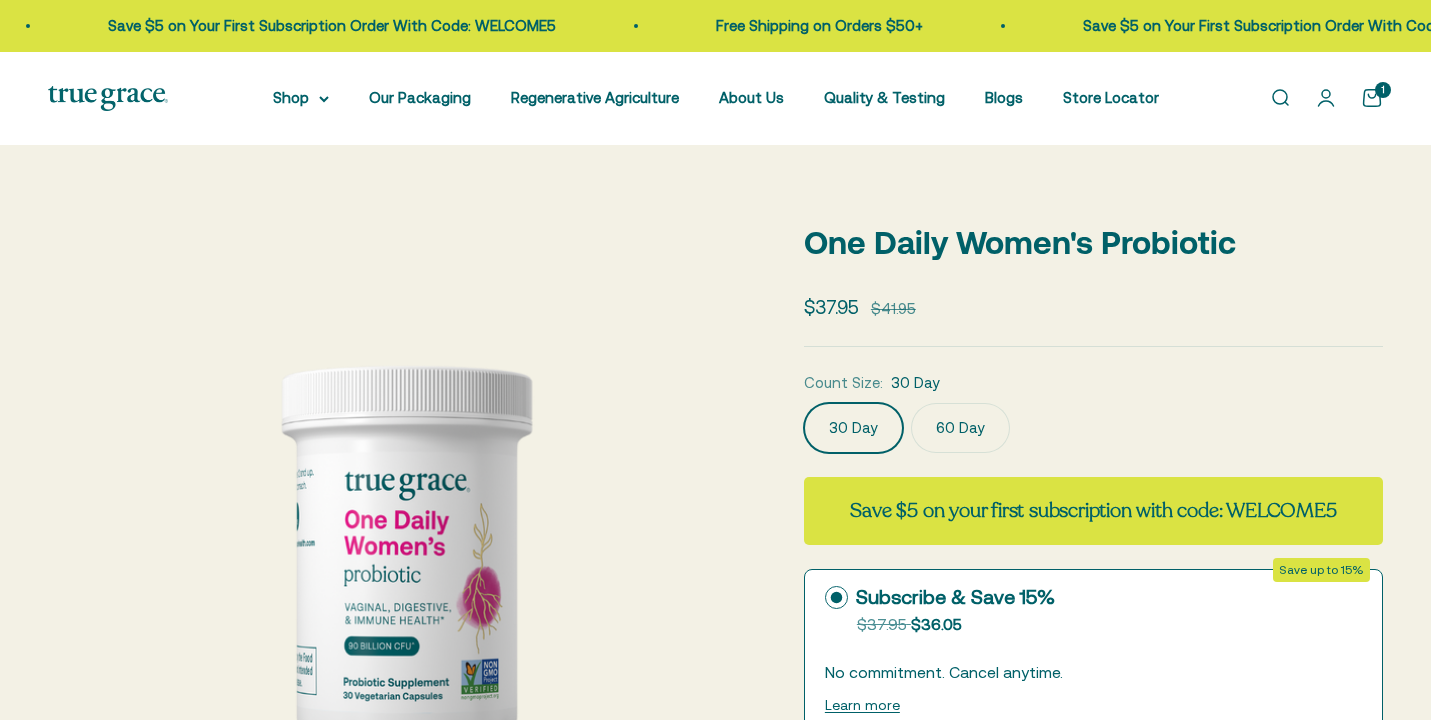 scroll, scrollTop: 0, scrollLeft: 0, axis: both 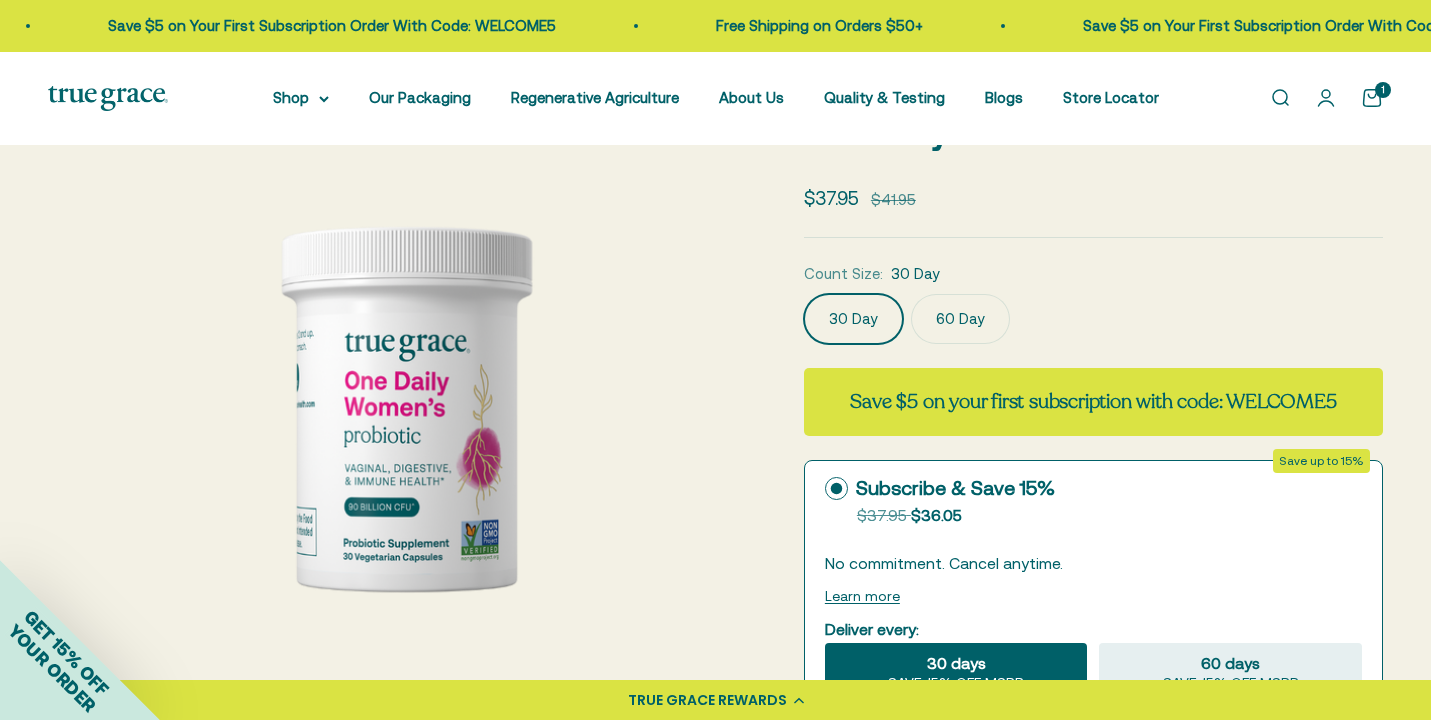click on "60 Day" 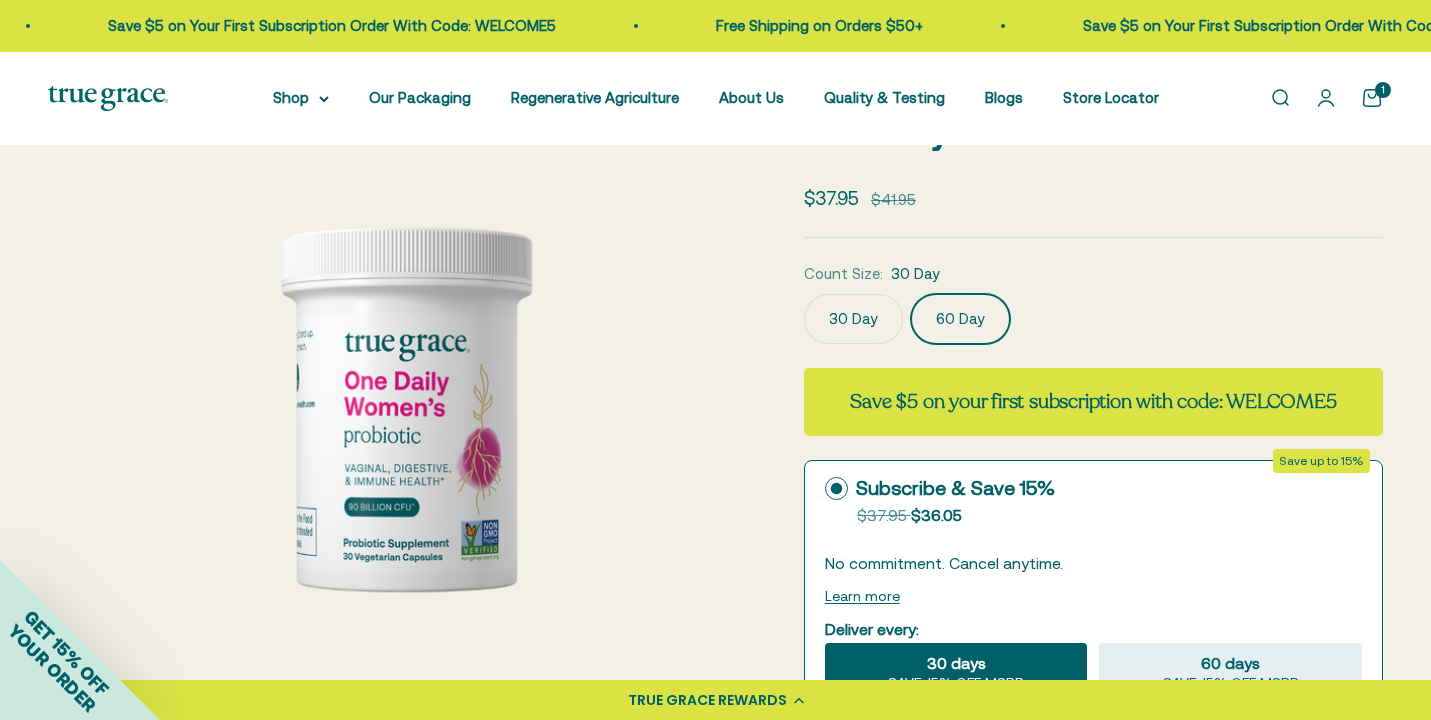 scroll, scrollTop: 0, scrollLeft: 732, axis: horizontal 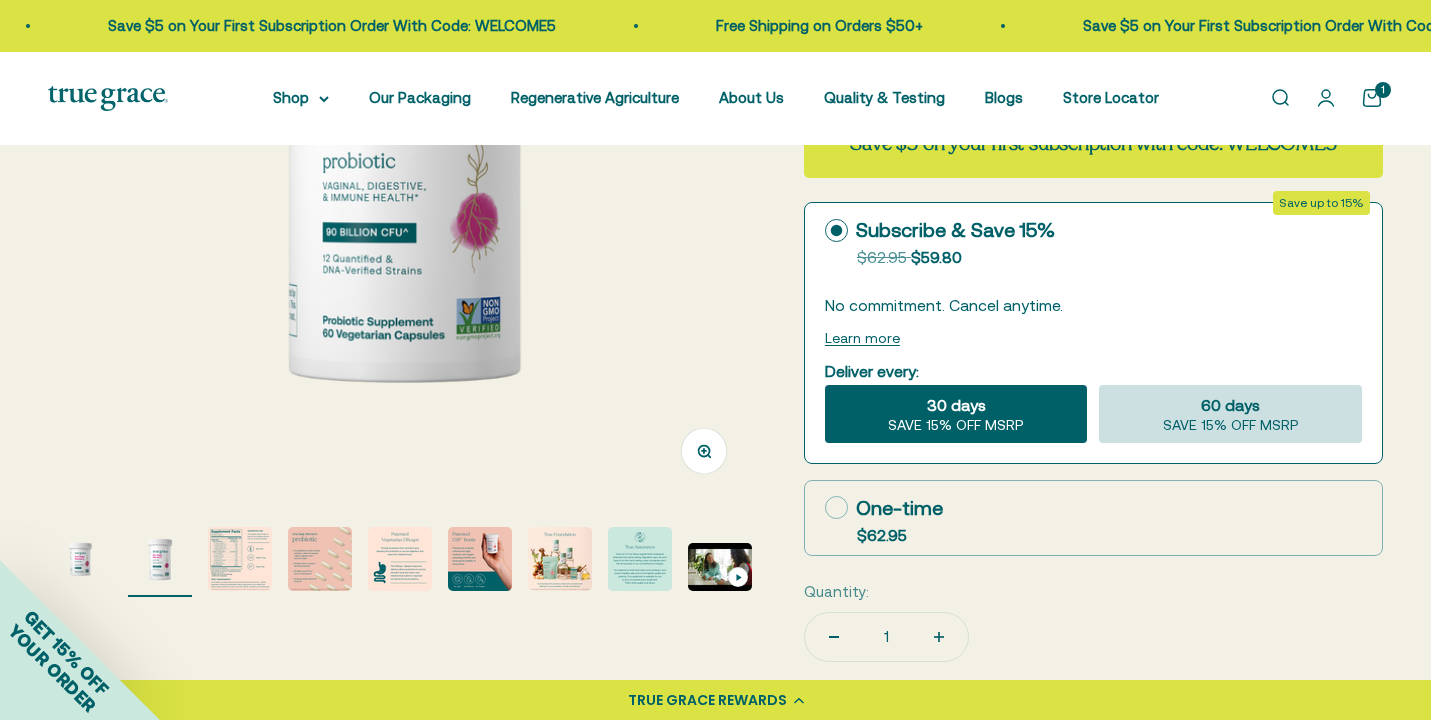 click on "60 days
SAVE 15% OFF MSRP" 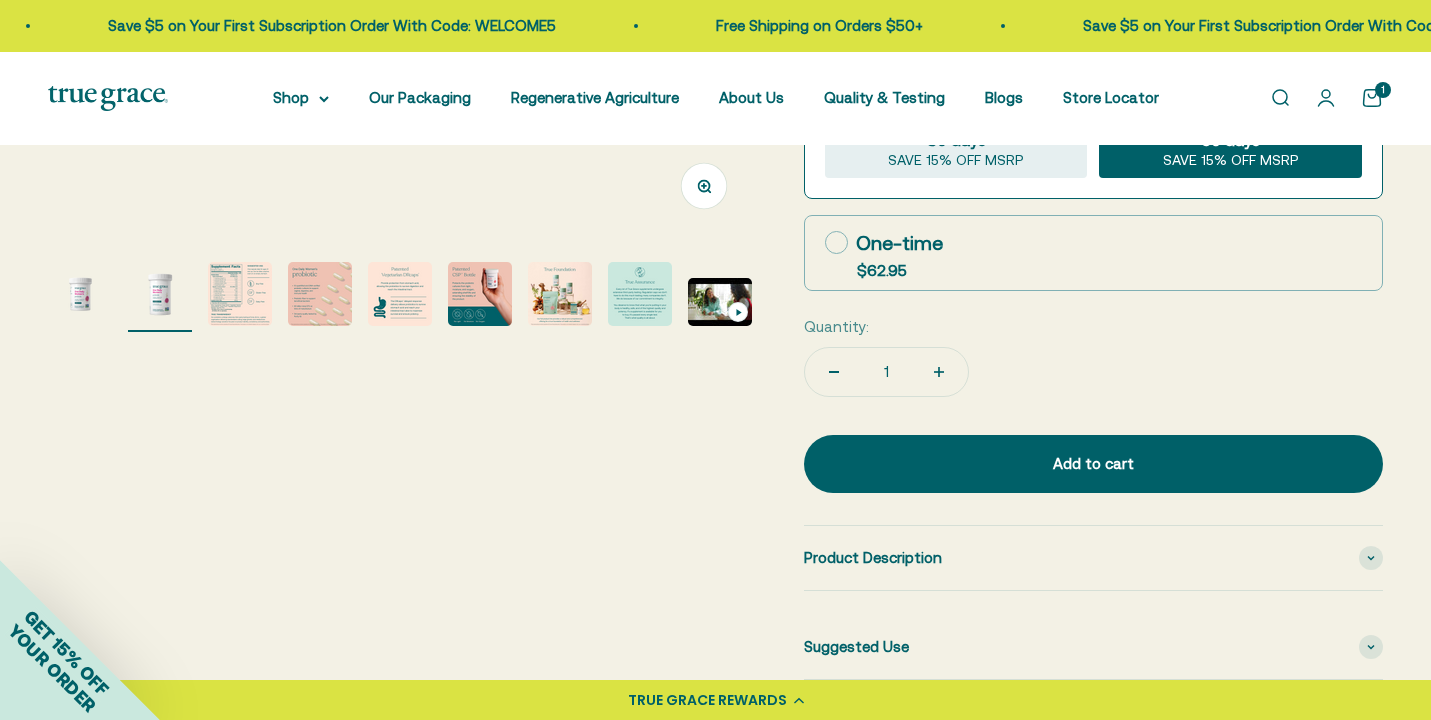 scroll, scrollTop: 665, scrollLeft: 0, axis: vertical 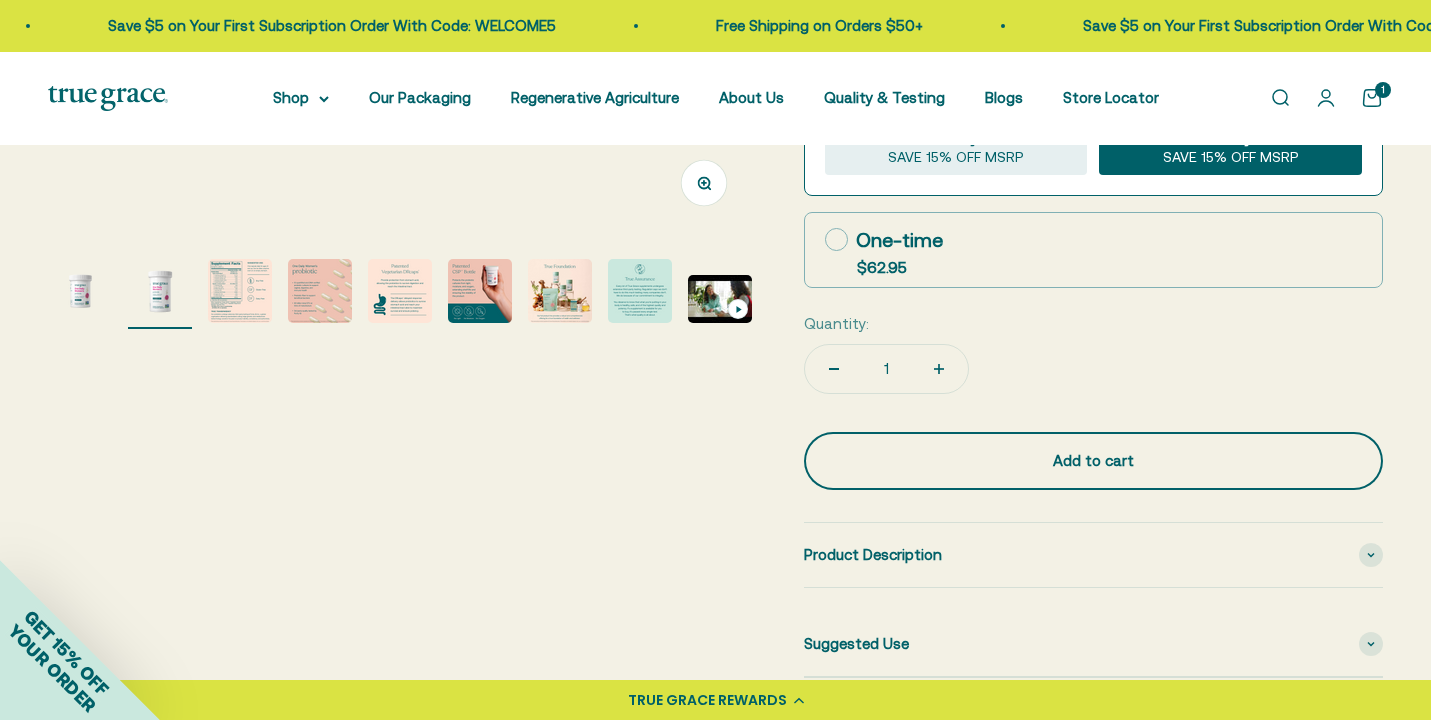 click on "Add to cart" at bounding box center [1093, 461] 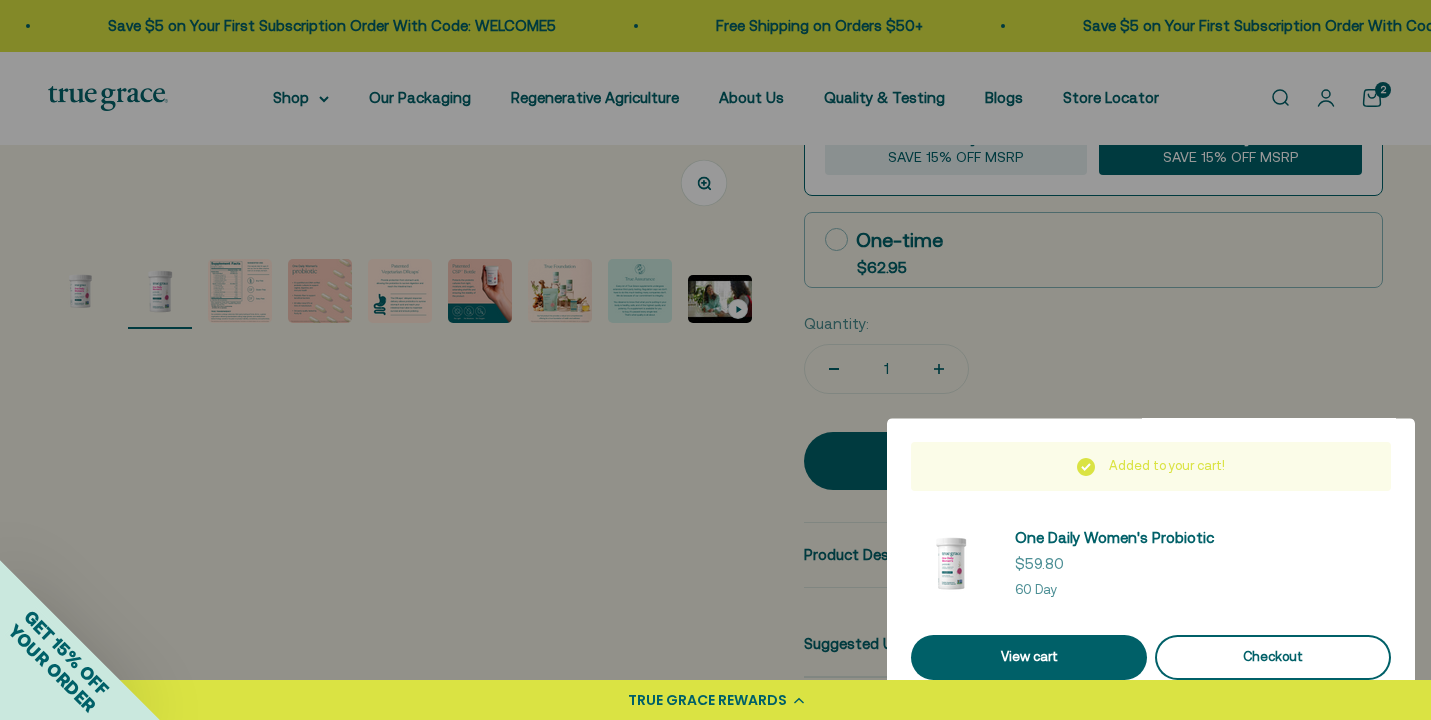 click on "Checkout" at bounding box center (1273, 657) 